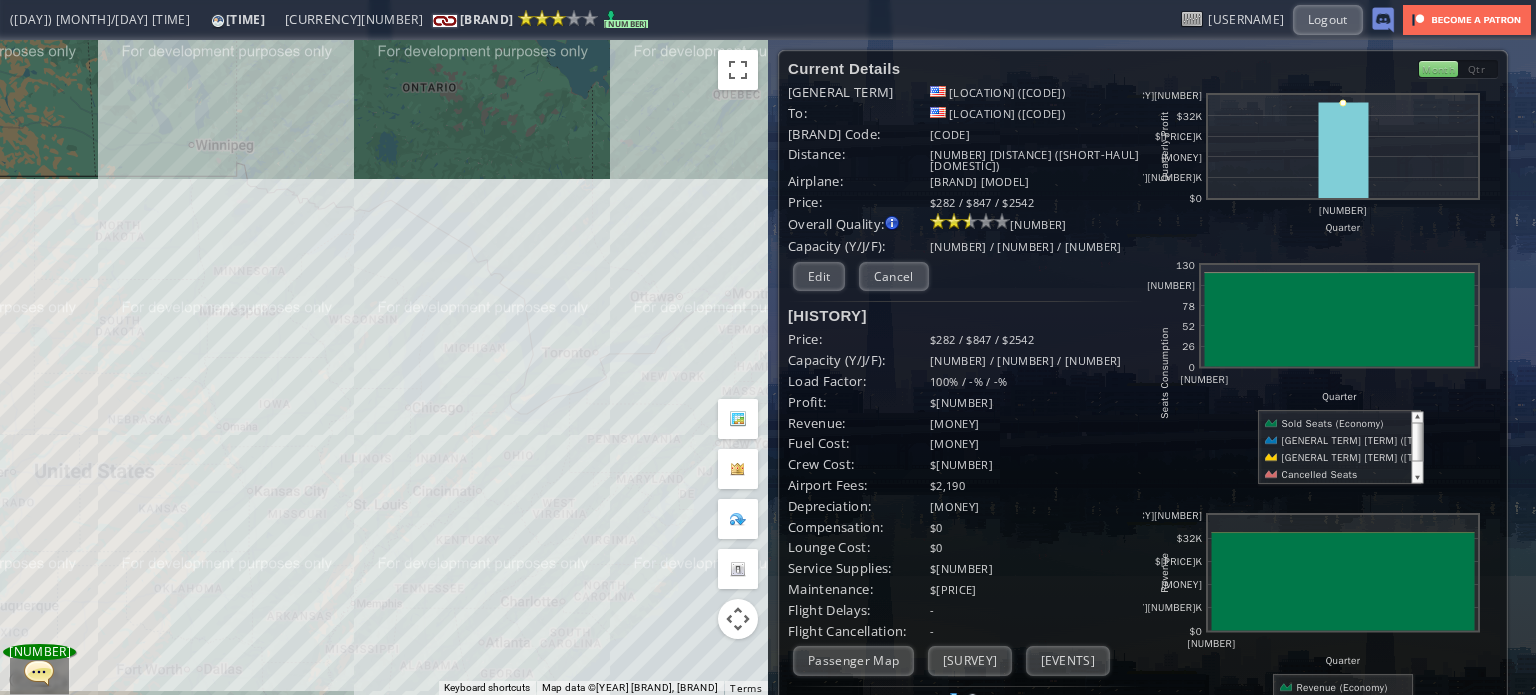 scroll, scrollTop: 0, scrollLeft: 0, axis: both 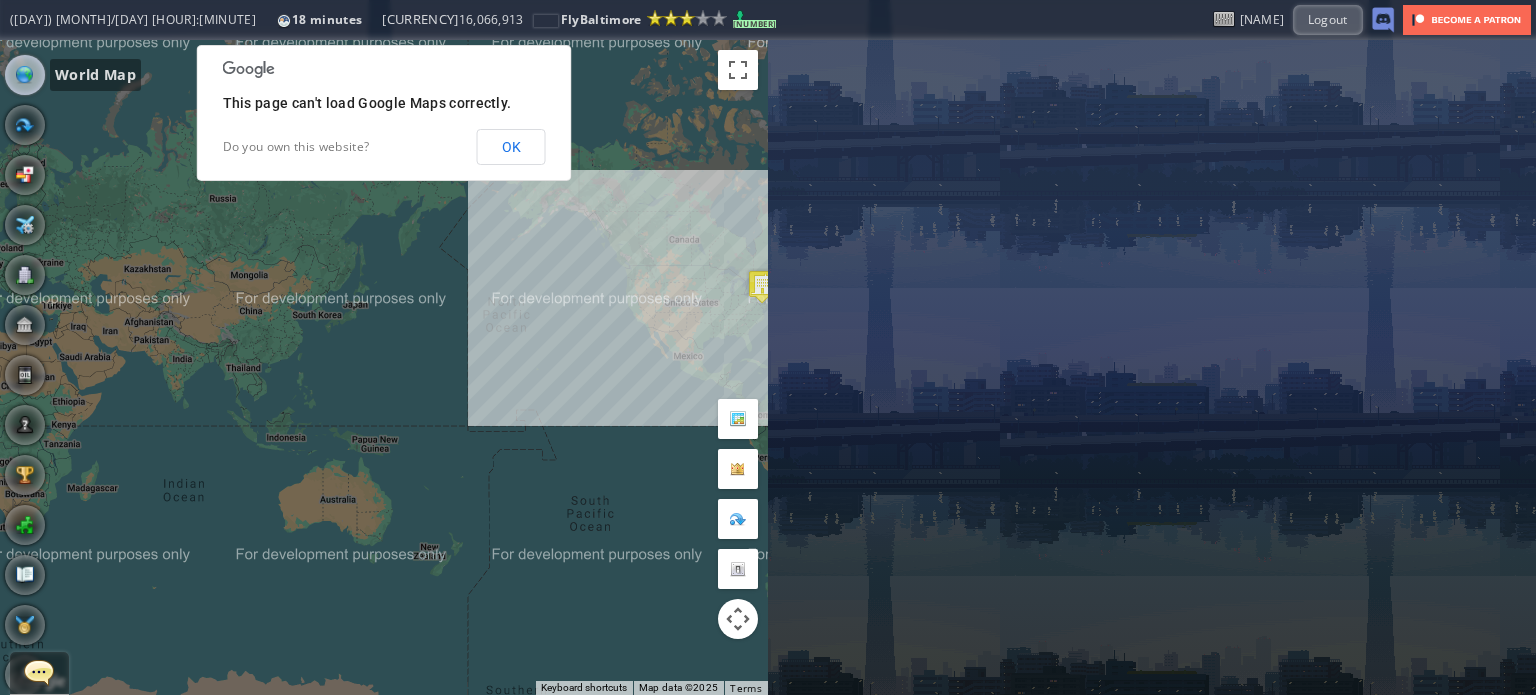 click at bounding box center (25, 75) 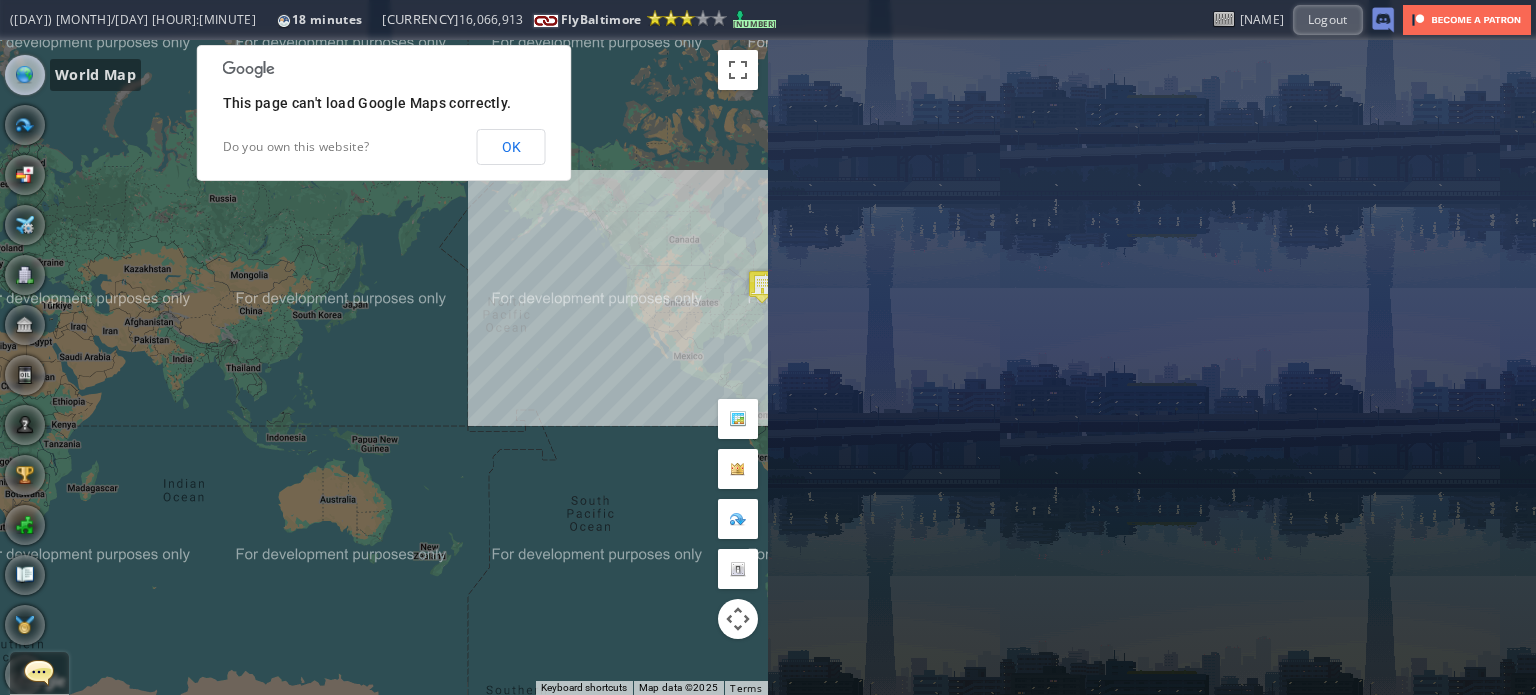 click at bounding box center [25, 75] 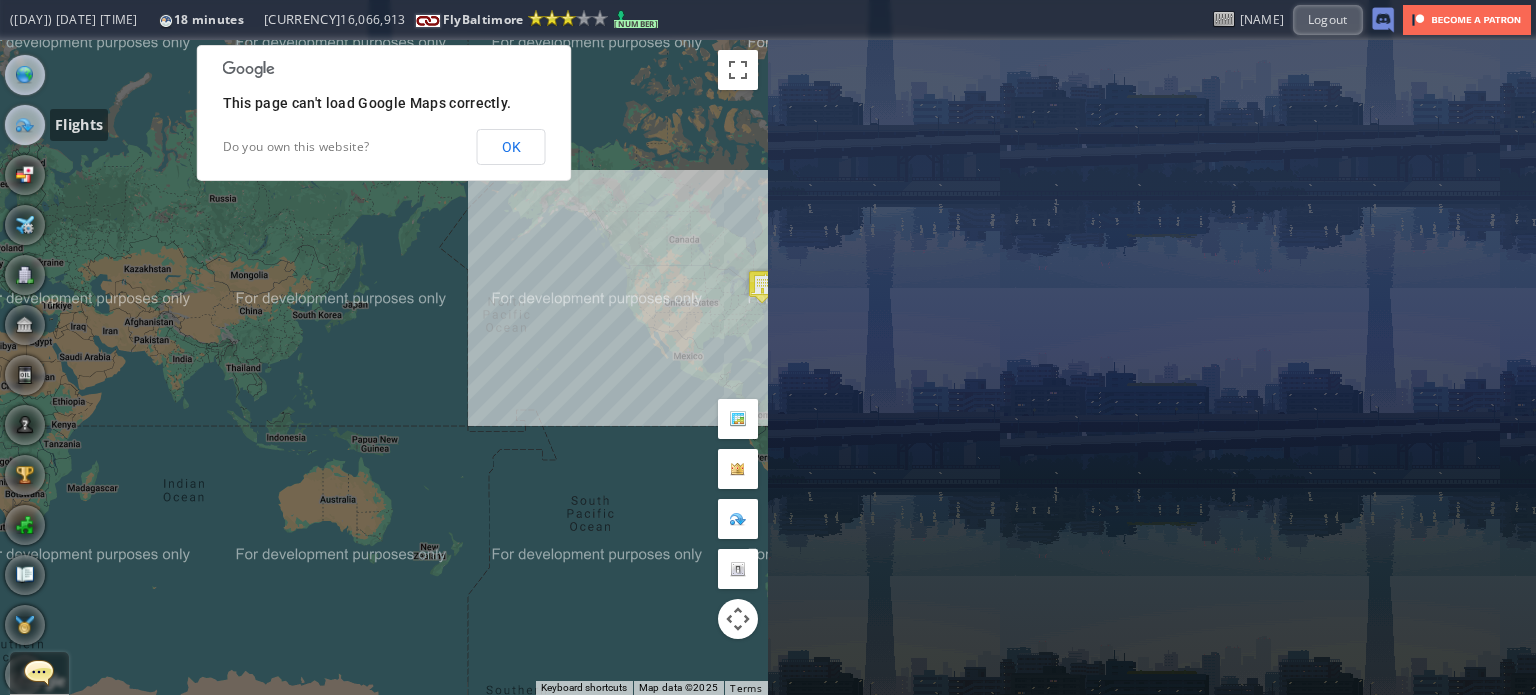 click at bounding box center [25, 125] 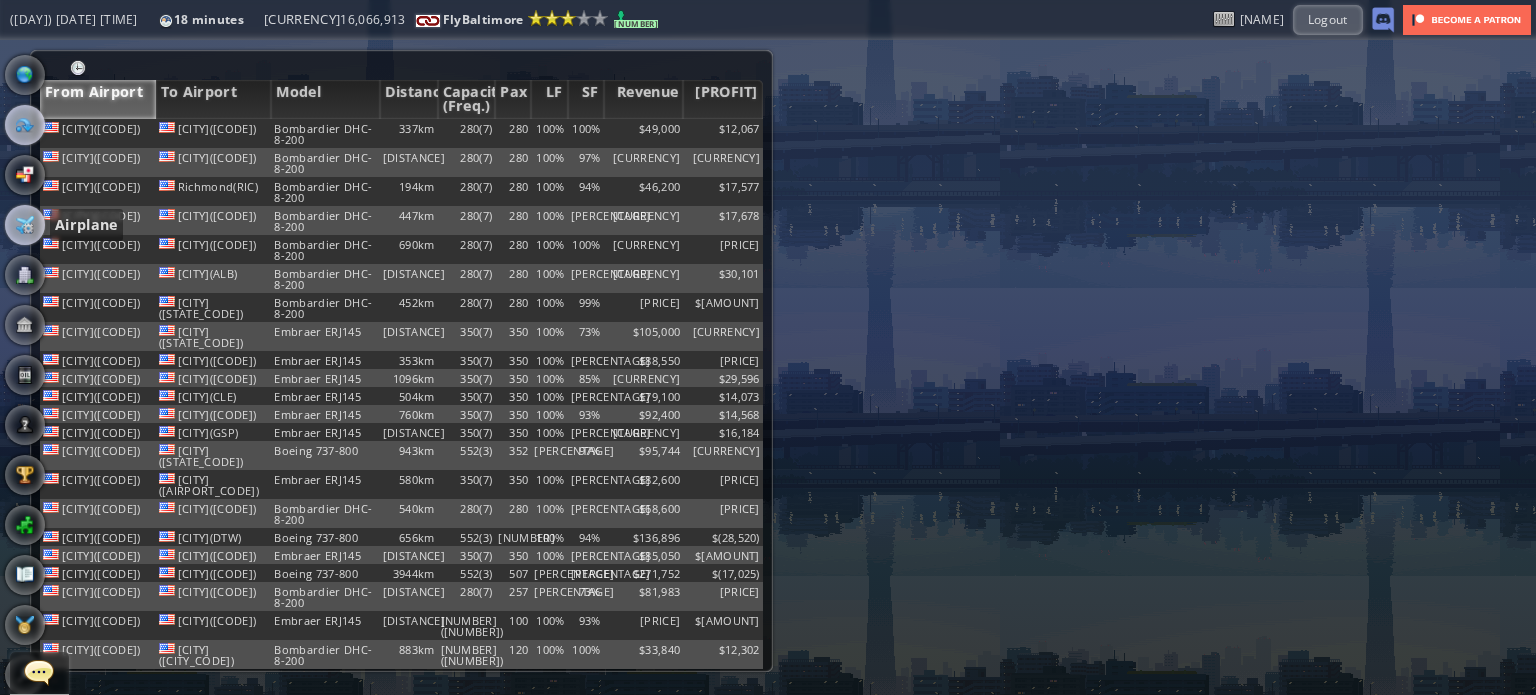 click at bounding box center (25, 225) 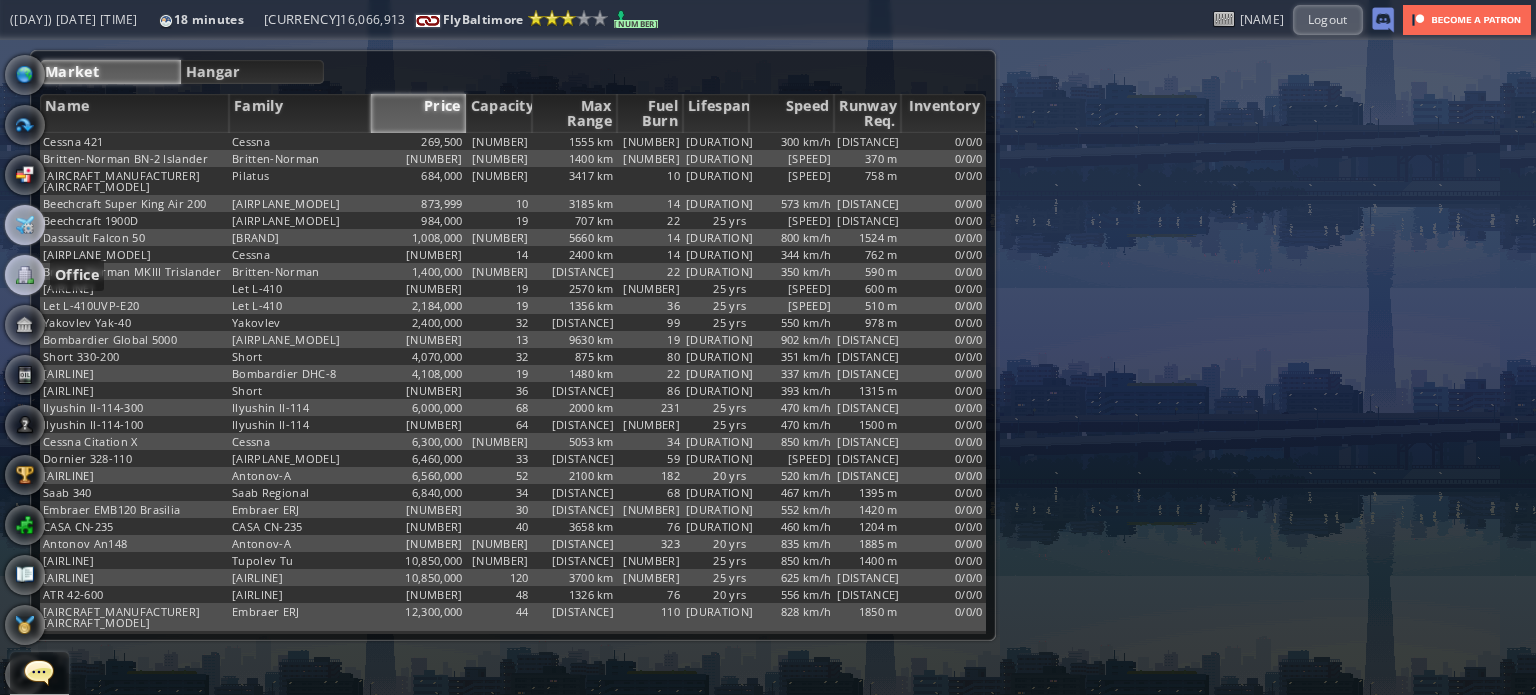 click at bounding box center [25, 275] 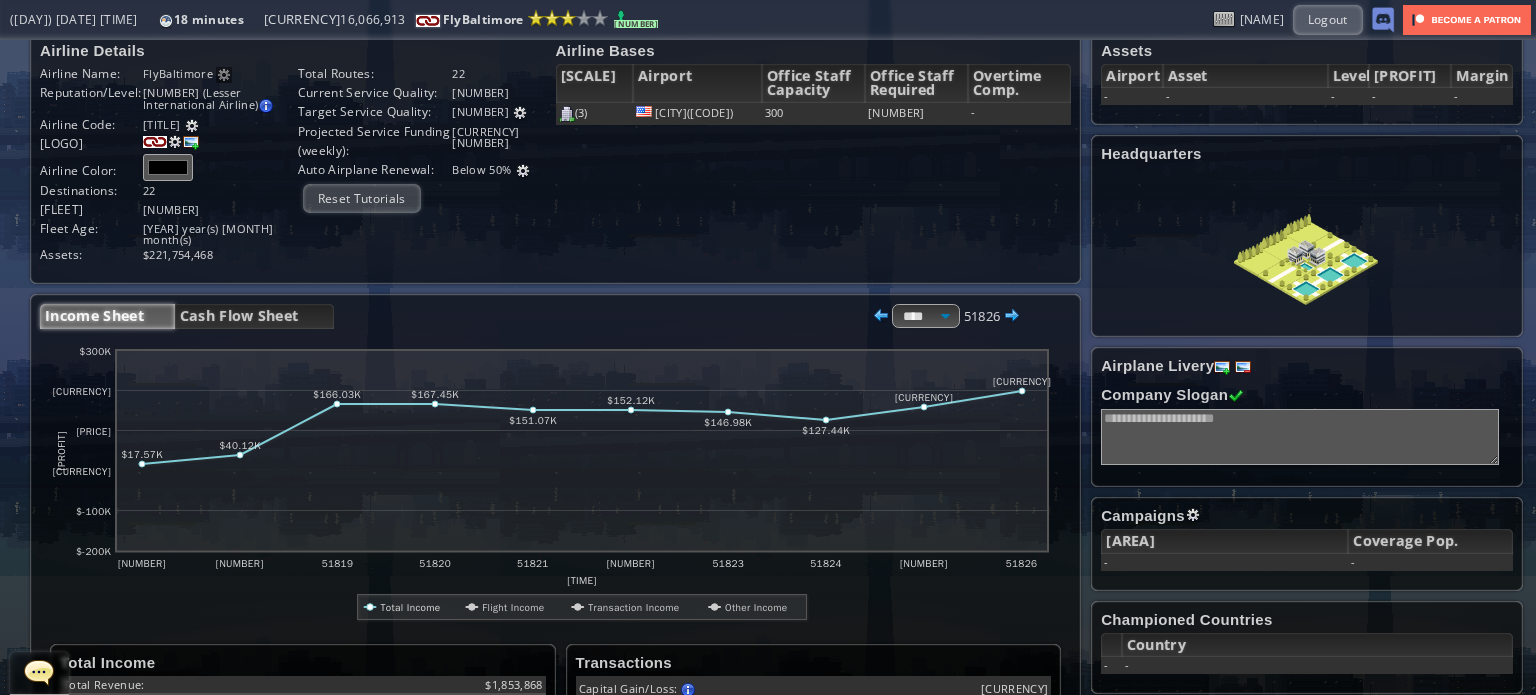 scroll, scrollTop: 0, scrollLeft: 0, axis: both 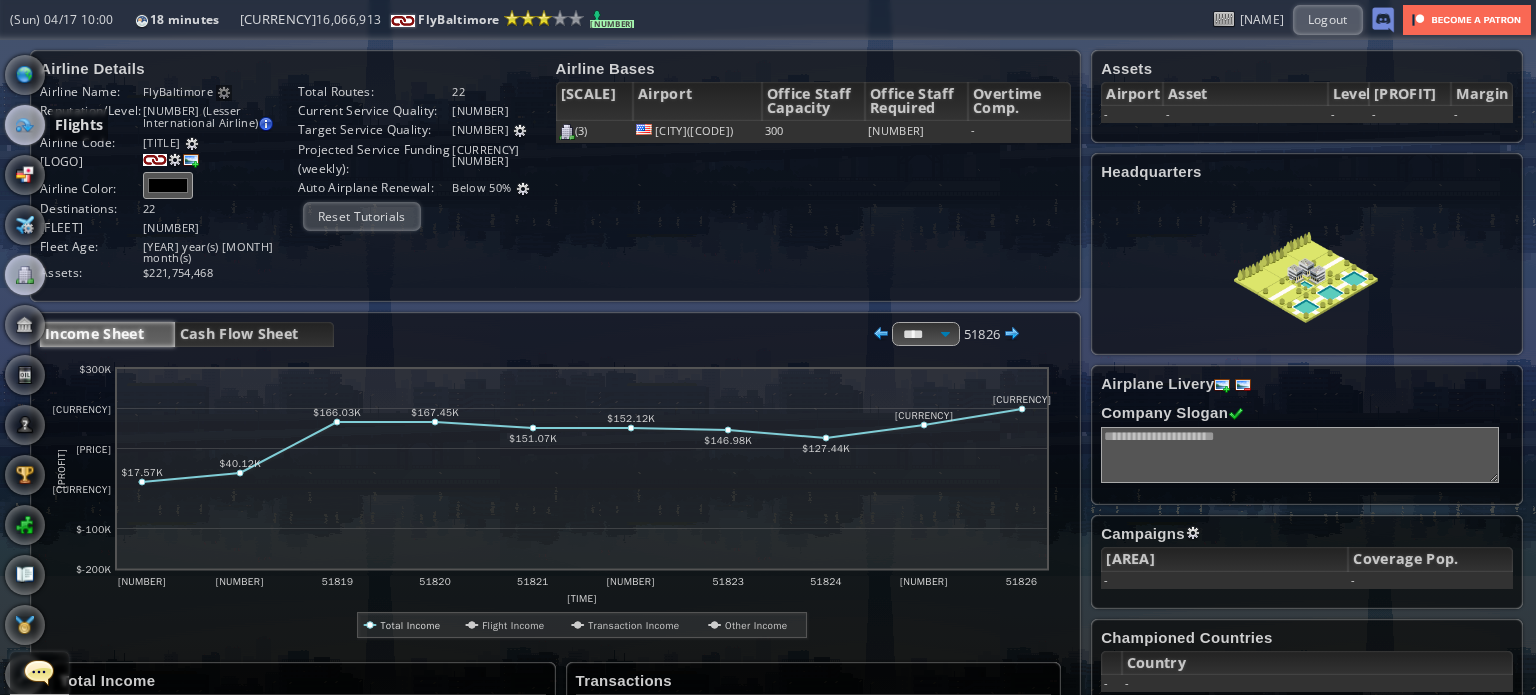 click at bounding box center [25, 125] 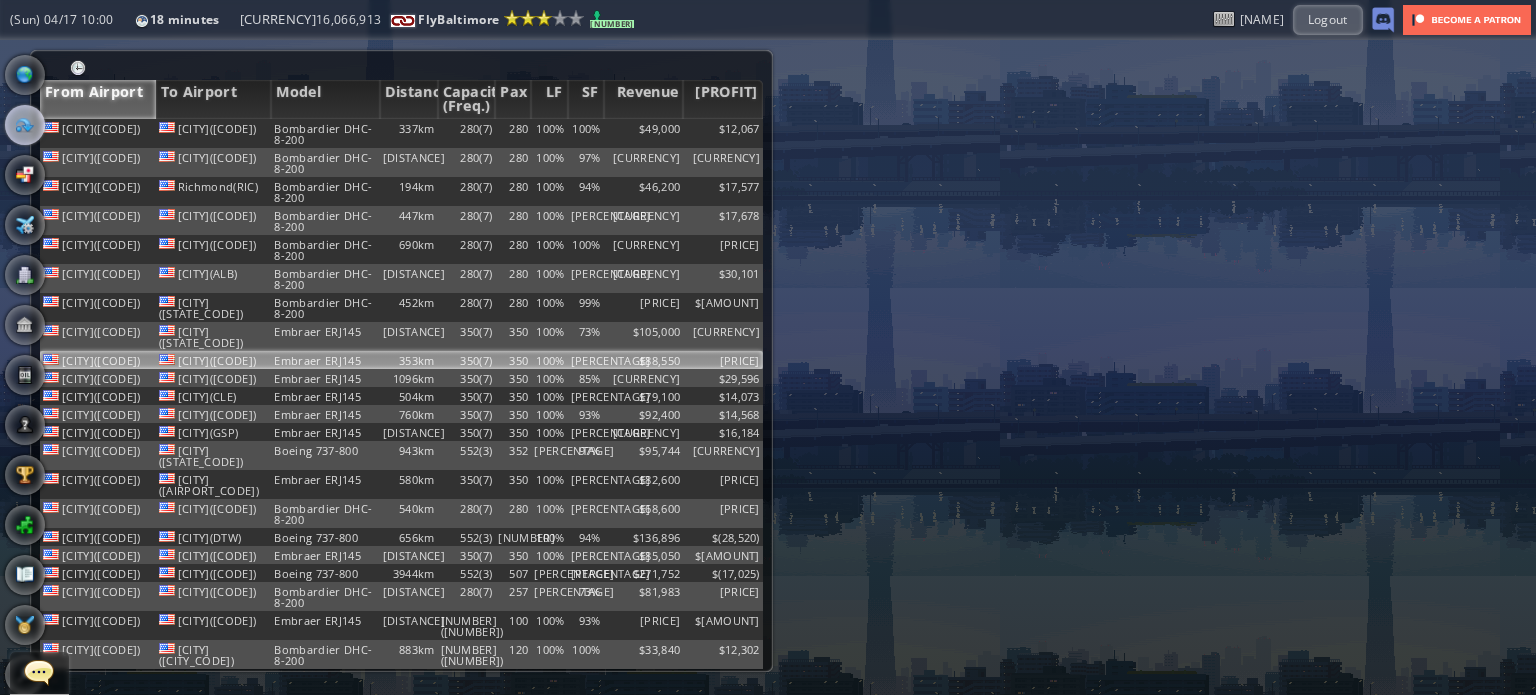 scroll, scrollTop: 6, scrollLeft: 0, axis: vertical 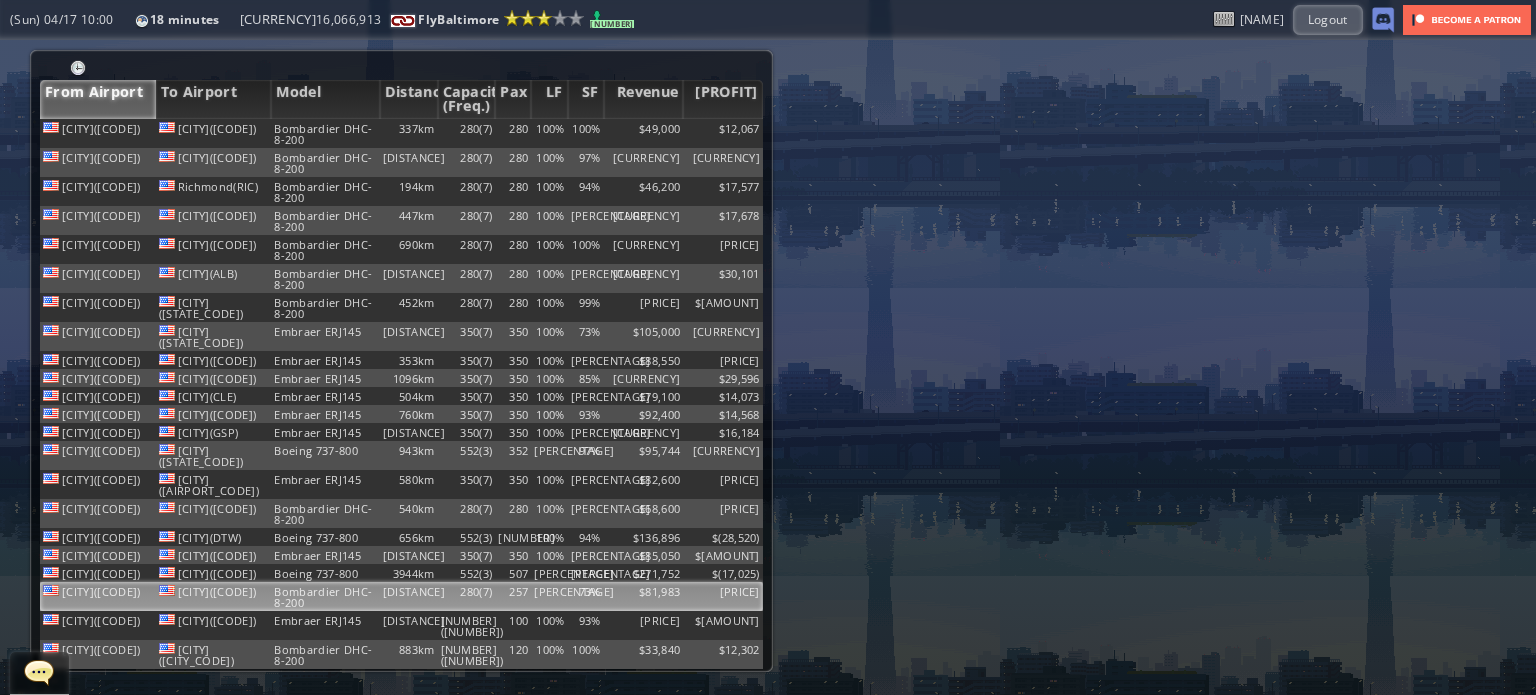 click on "$81,983" at bounding box center [644, 133] 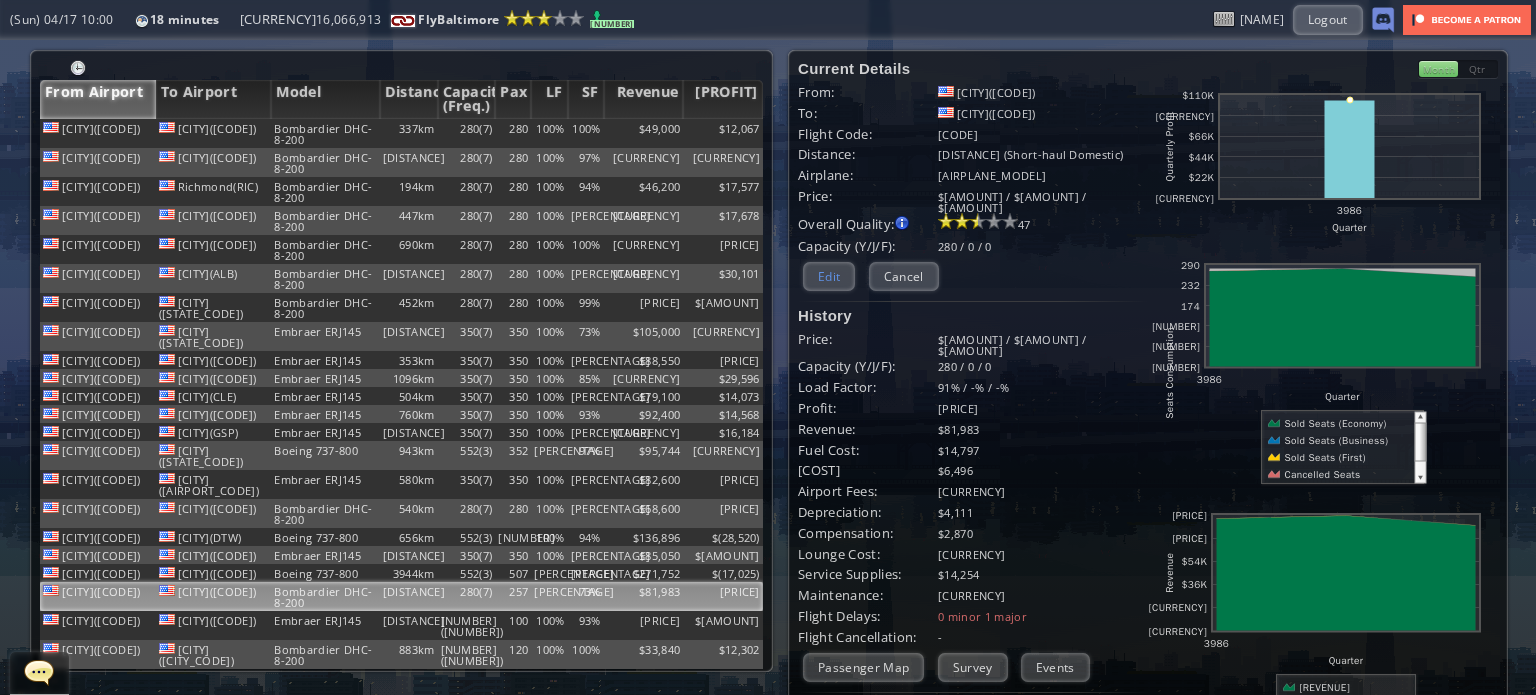 click on "Edit" at bounding box center (829, 276) 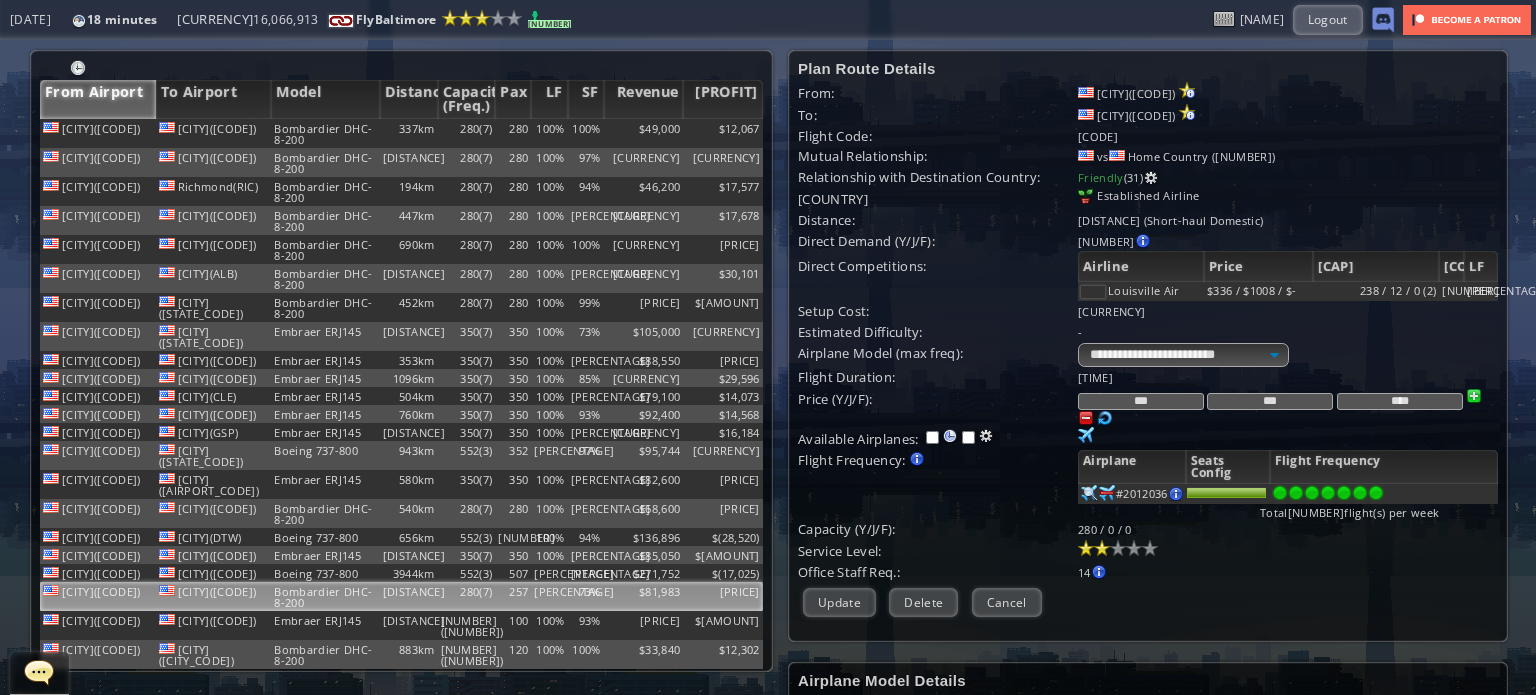 click on "73%" at bounding box center (586, 596) 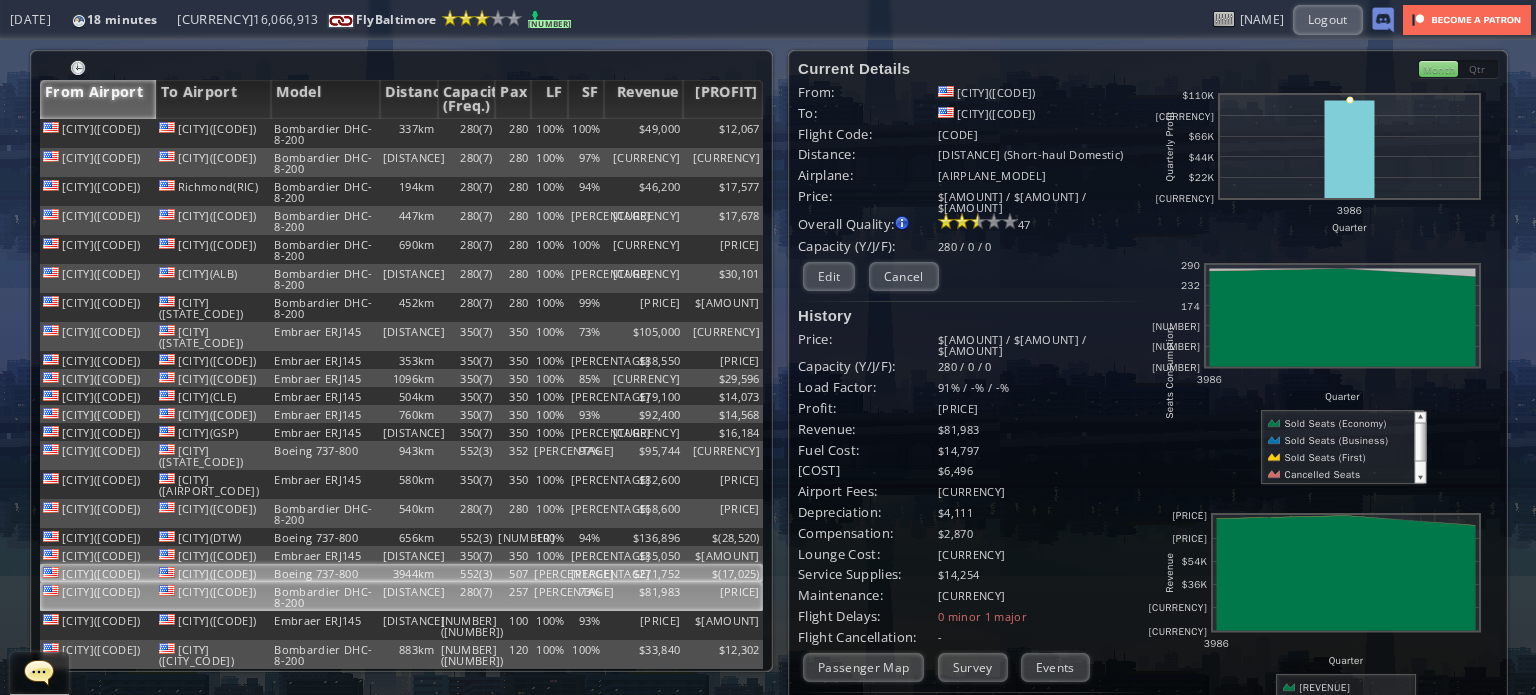 click on "98%" at bounding box center [586, 133] 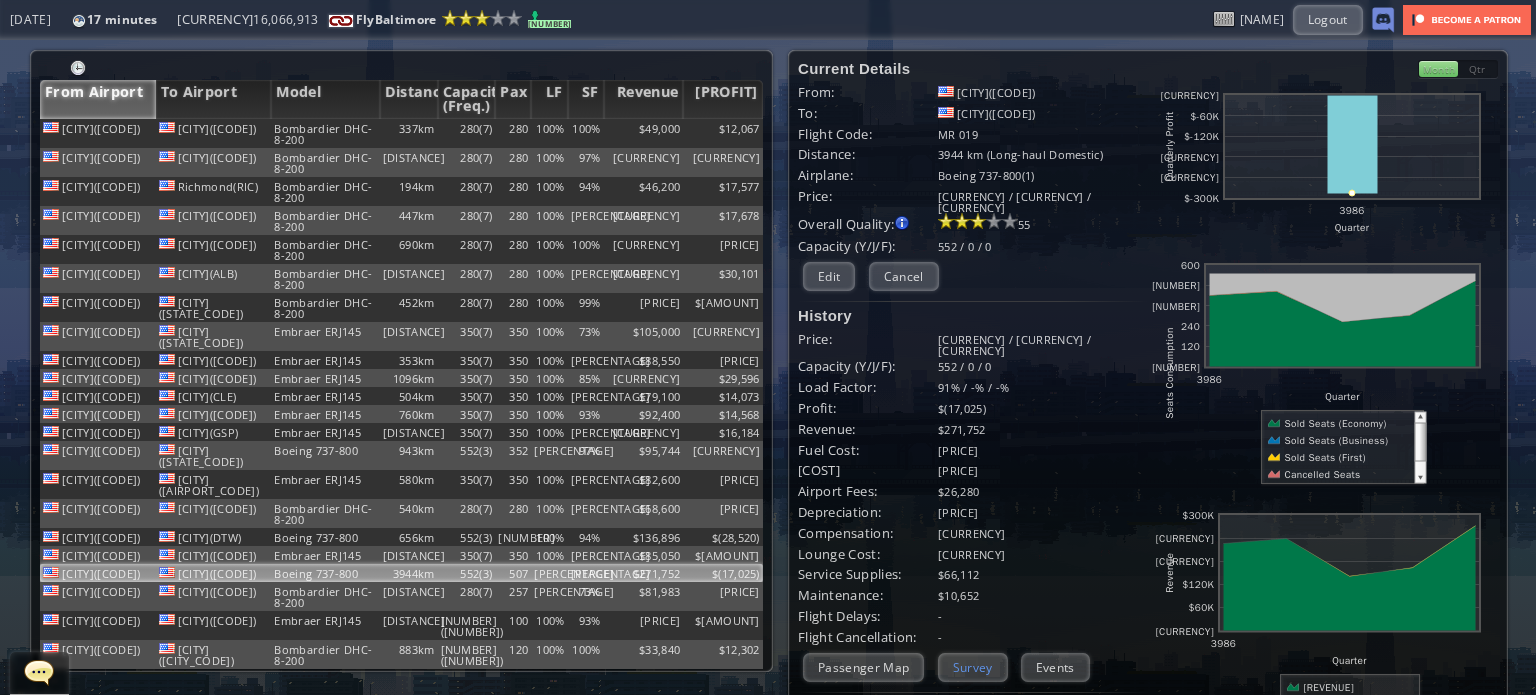 click on "[SURVEY]" at bounding box center [973, 667] 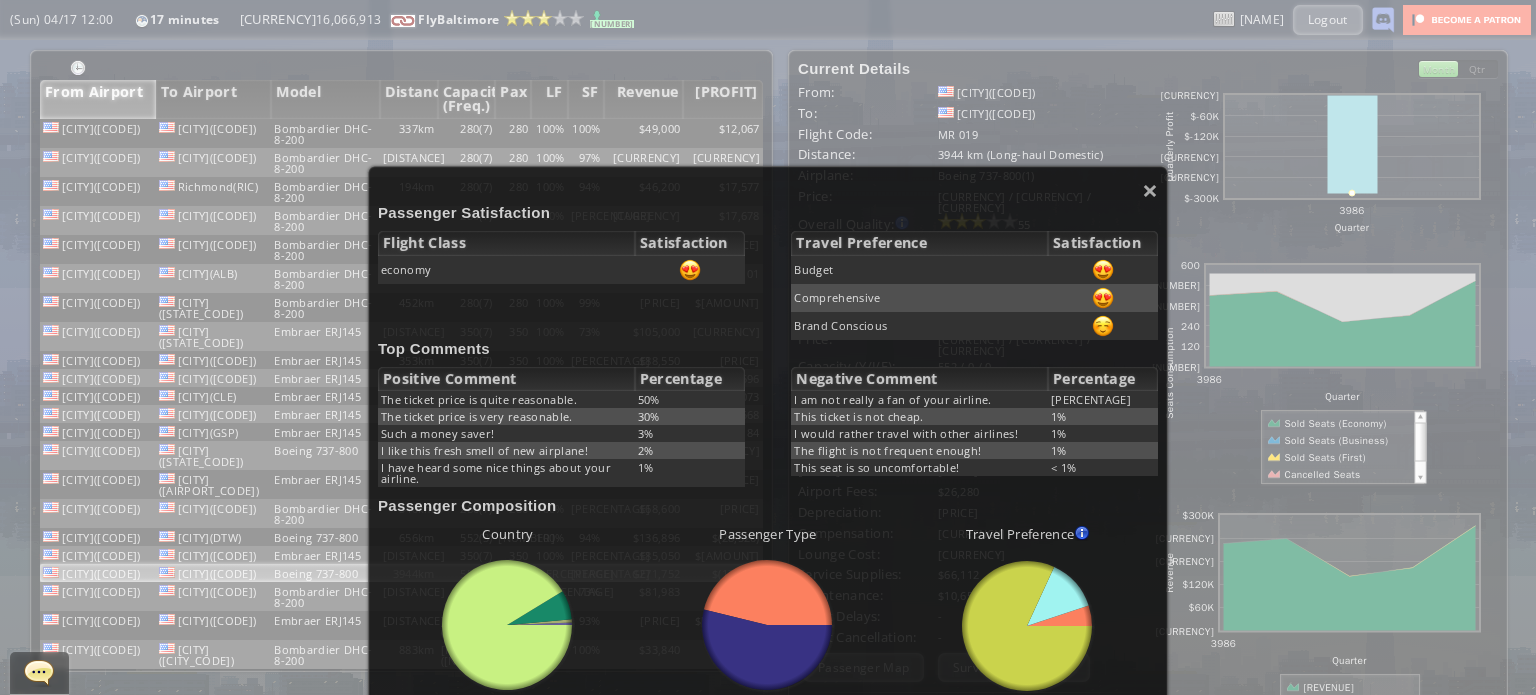 scroll, scrollTop: 100, scrollLeft: 0, axis: vertical 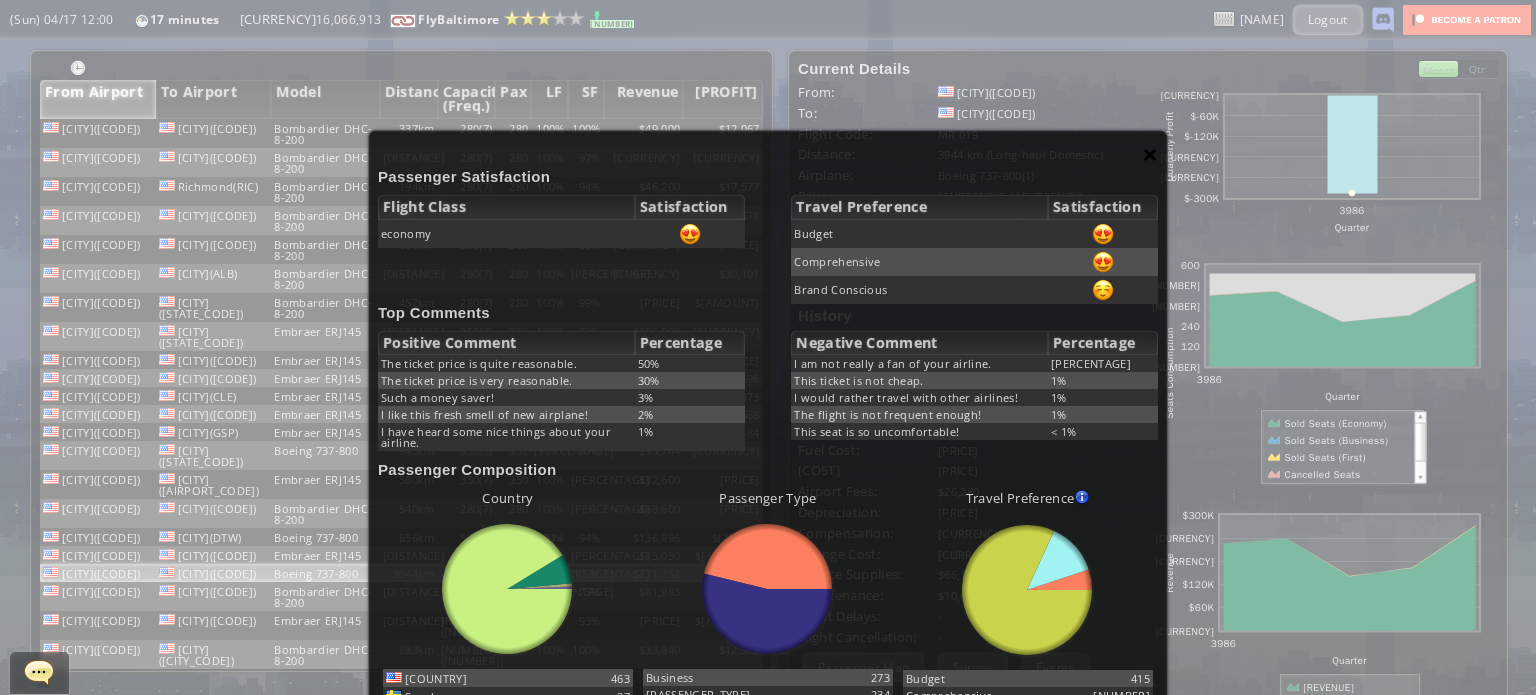 click on "[SYMBOL]" at bounding box center [1150, 154] 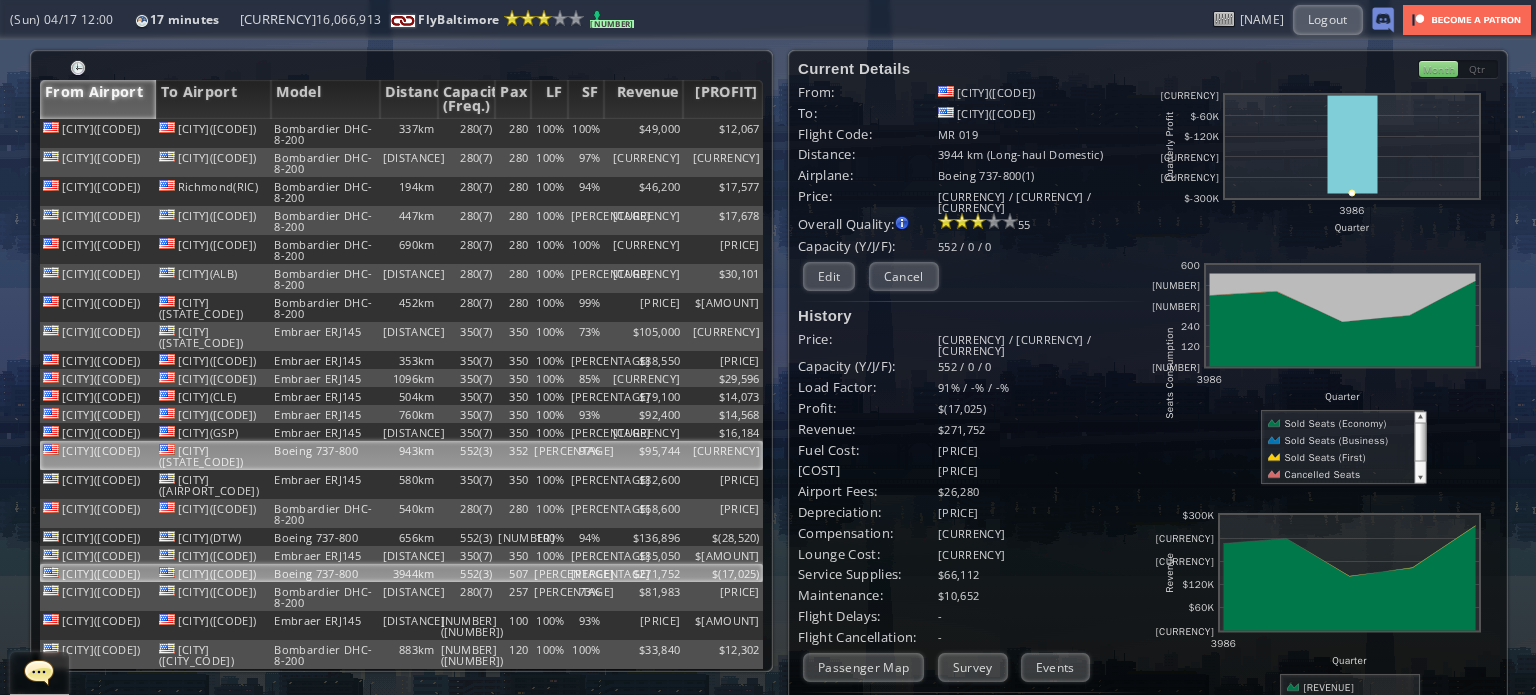 click on "[PERCENTAGE]" at bounding box center (586, 133) 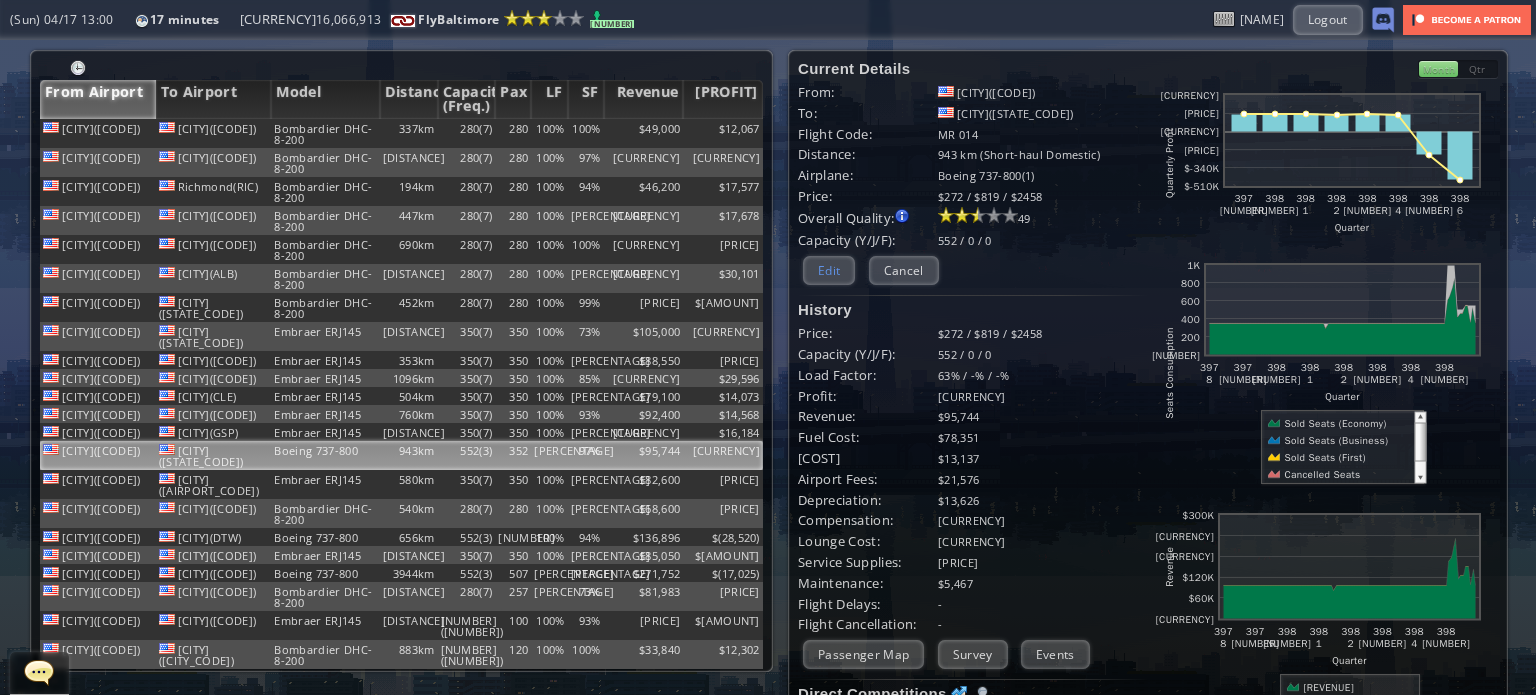 click on "Edit" at bounding box center [829, 270] 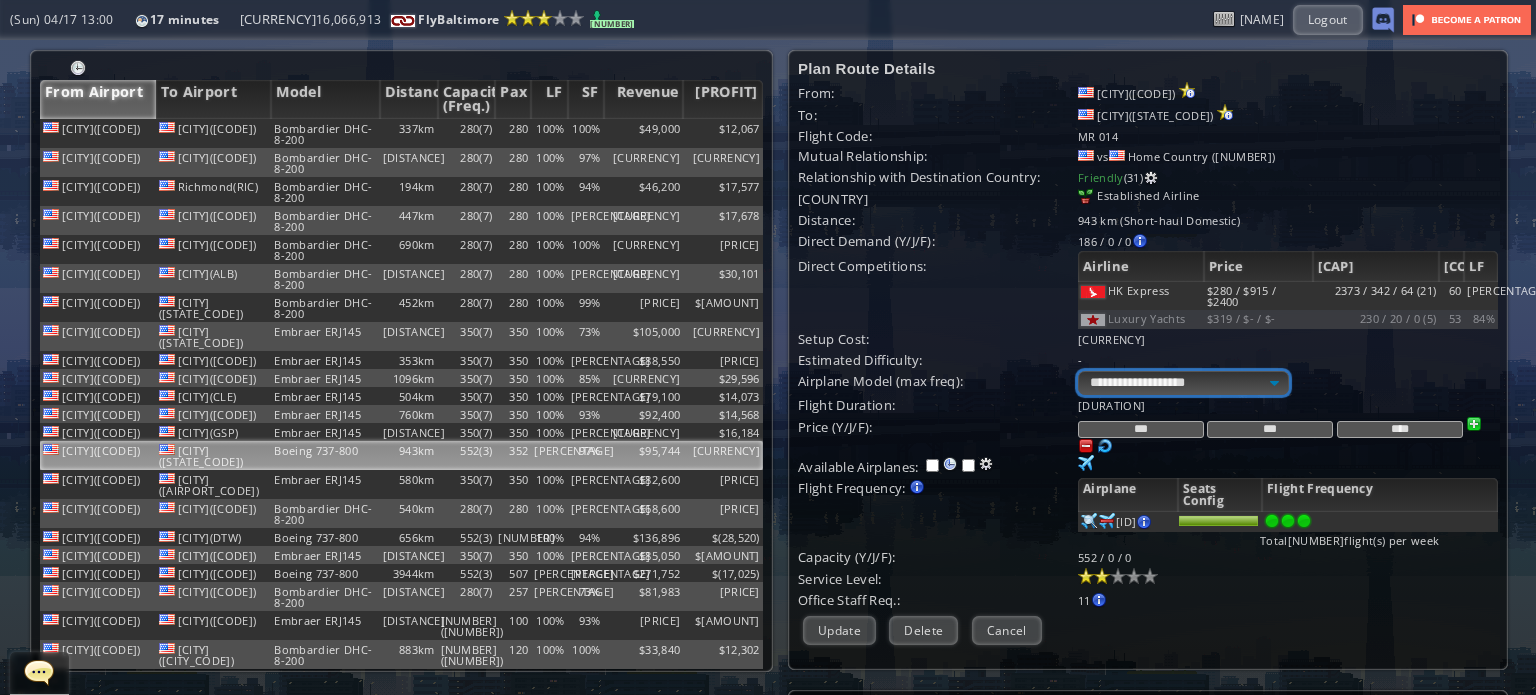 click on "**********" at bounding box center (1183, 383) 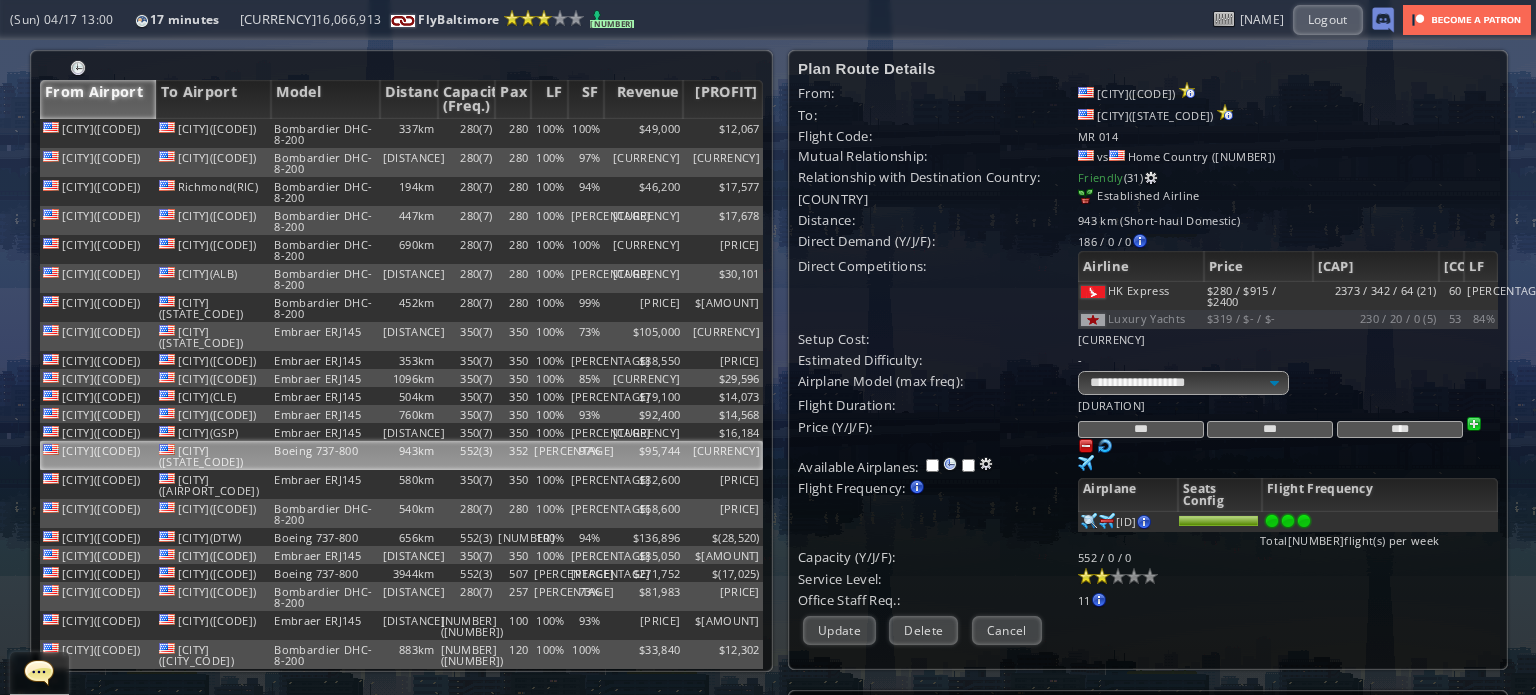 click on "Direct Competitions:" at bounding box center [938, 93] 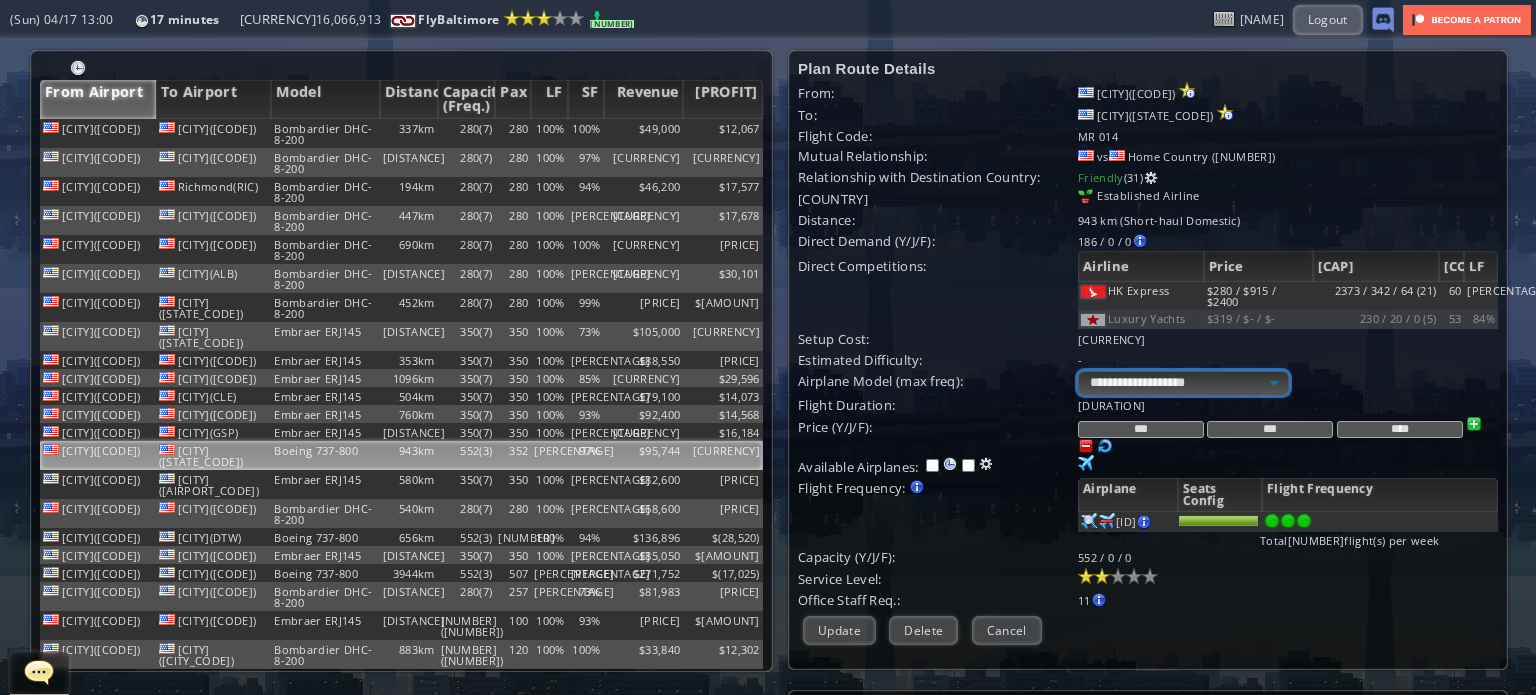 click on "**********" at bounding box center [1183, 383] 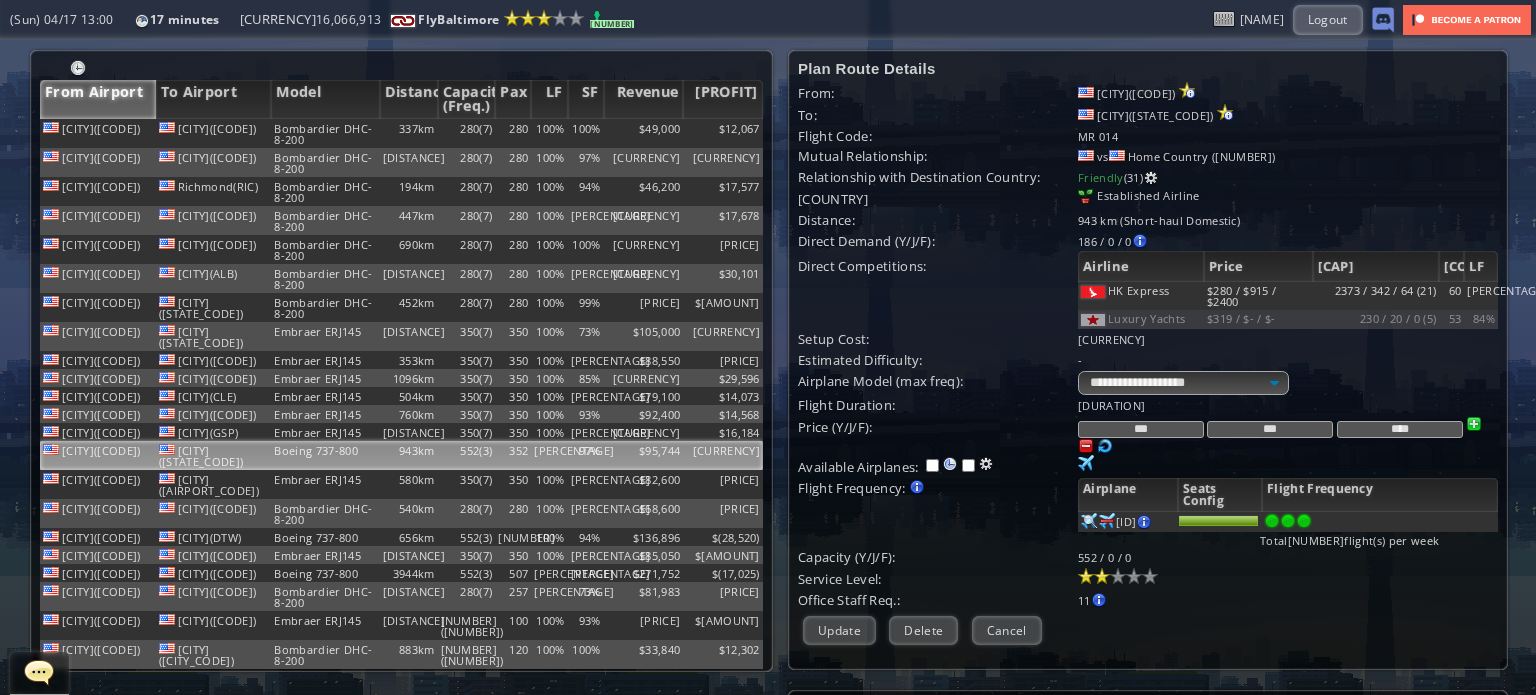 click on "Setup Cost:" at bounding box center [938, 93] 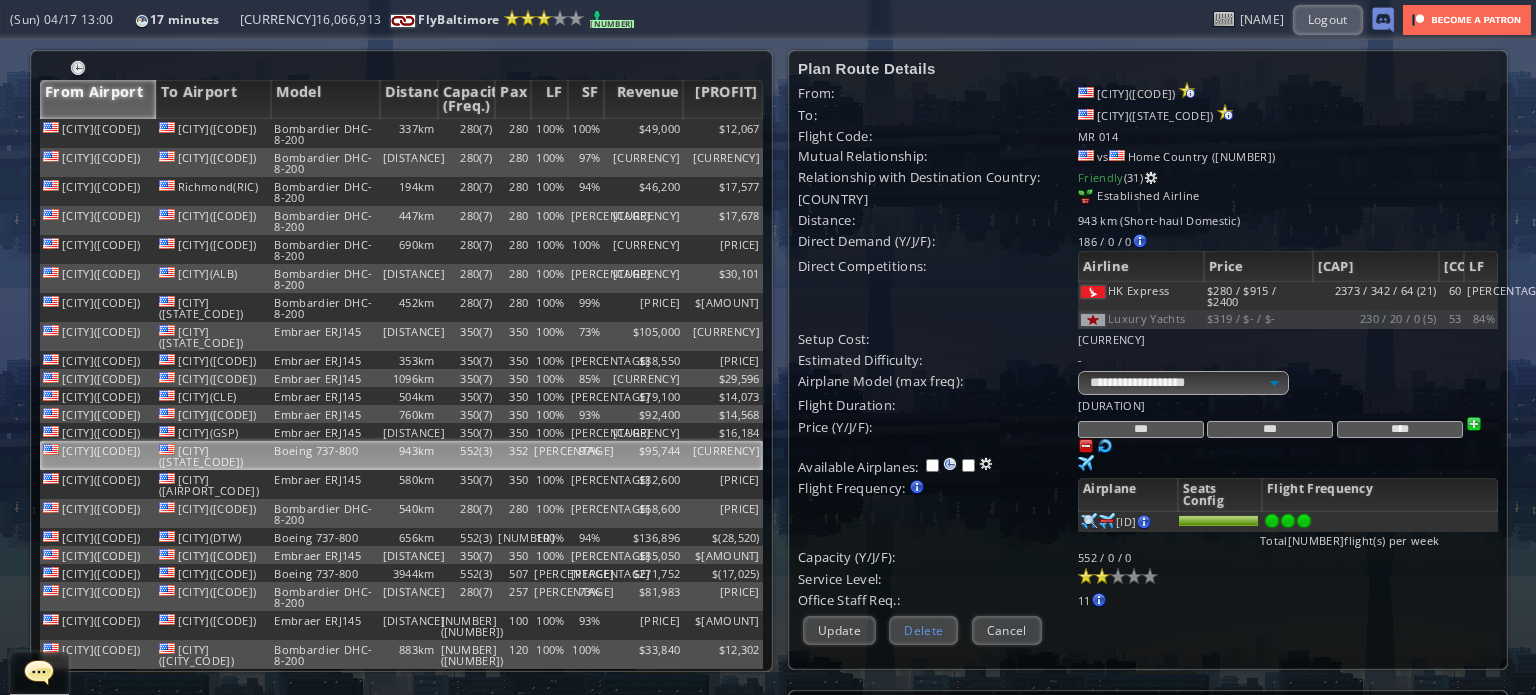 click on "Delete" at bounding box center (923, 630) 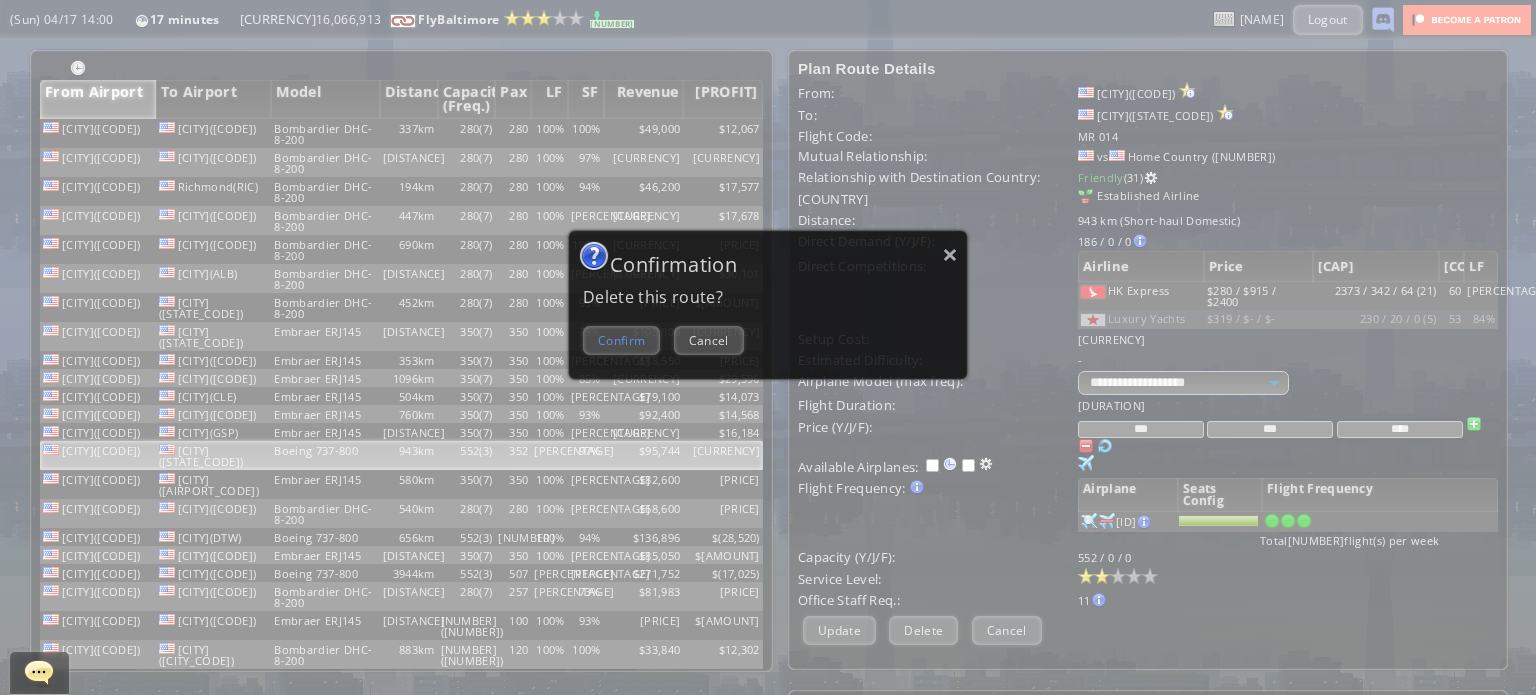 click on "Confirm" at bounding box center [621, 340] 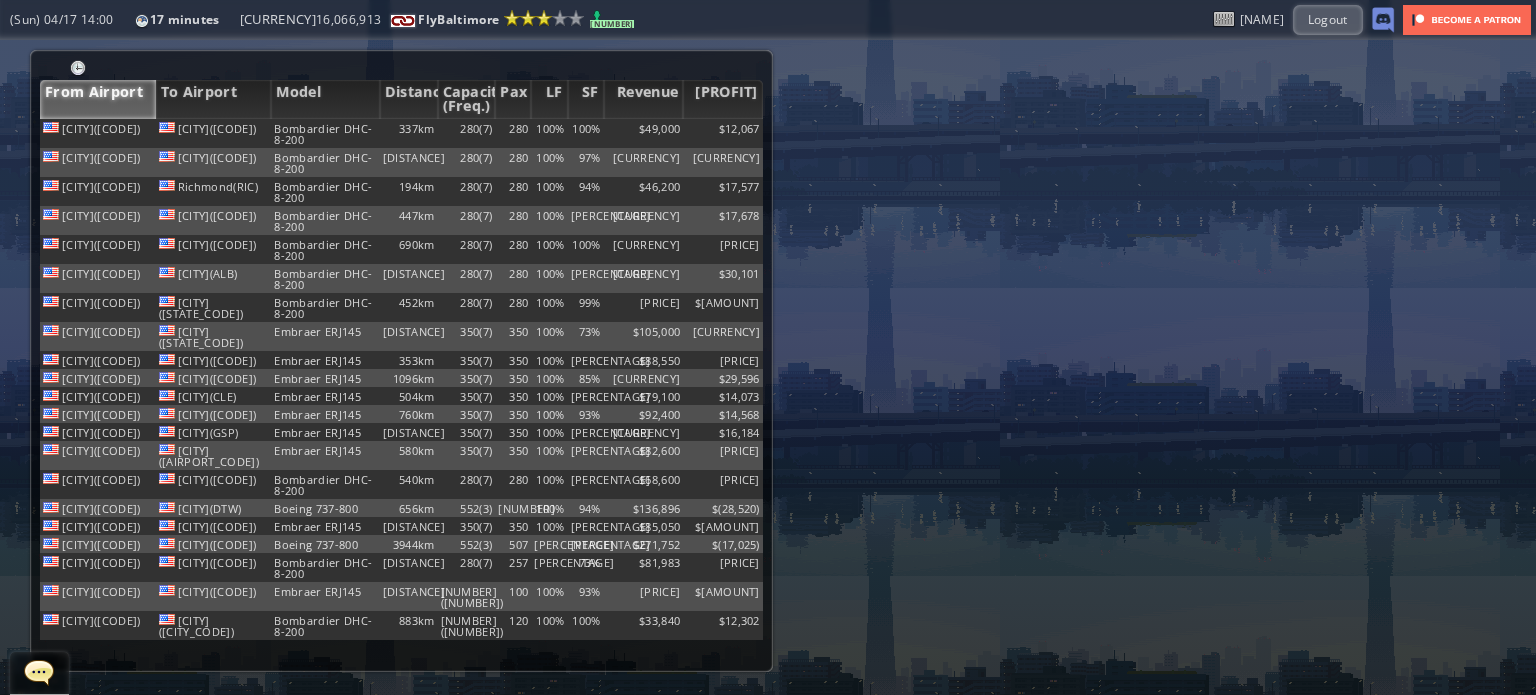 scroll, scrollTop: 0, scrollLeft: 0, axis: both 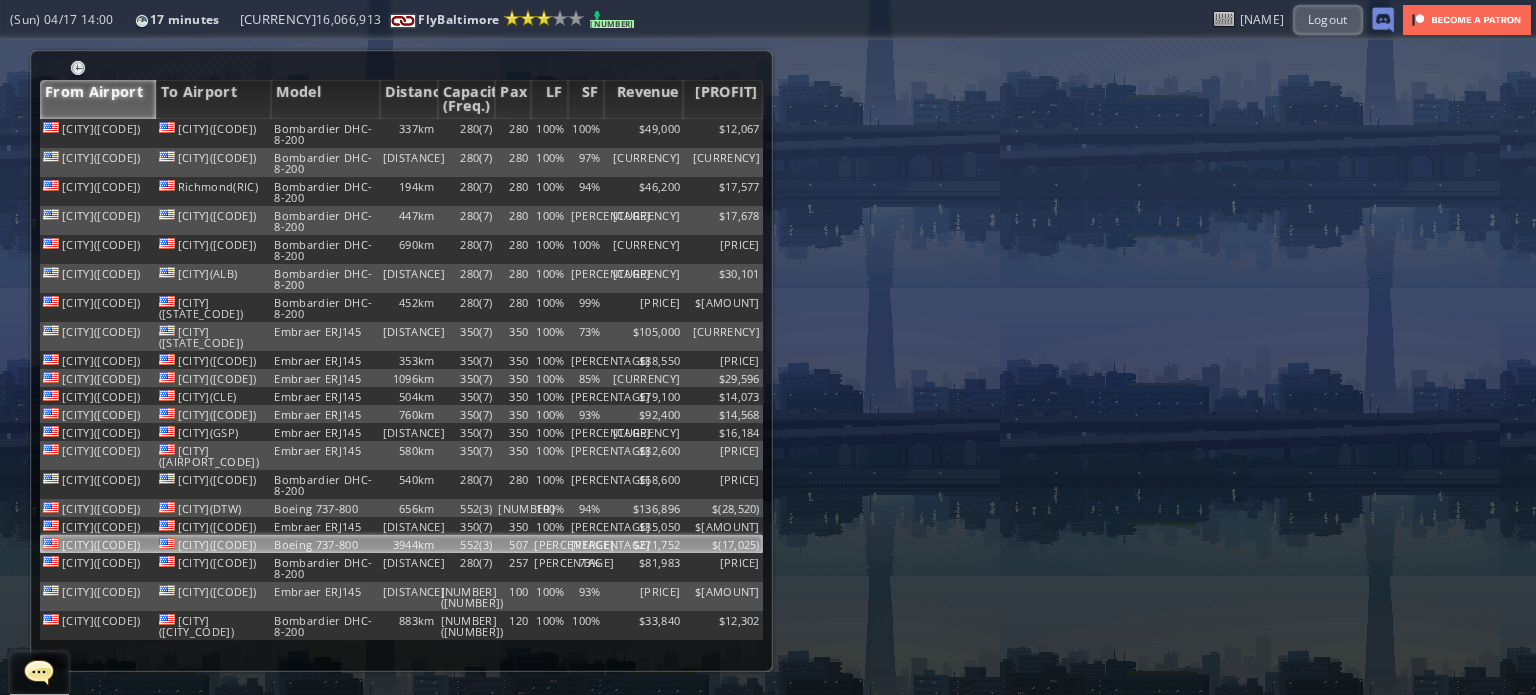 click on "[NUMBER]km" at bounding box center (409, 133) 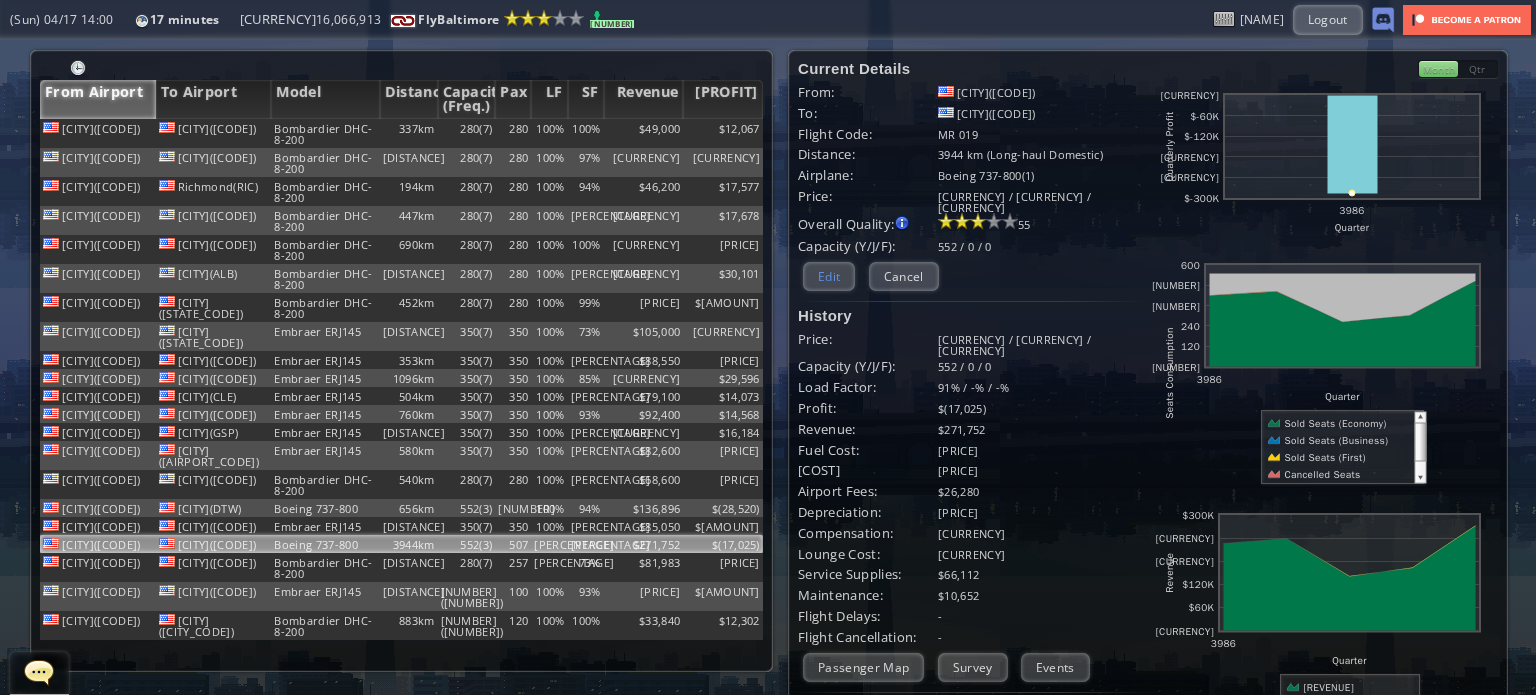 click on "Edit" at bounding box center (829, 276) 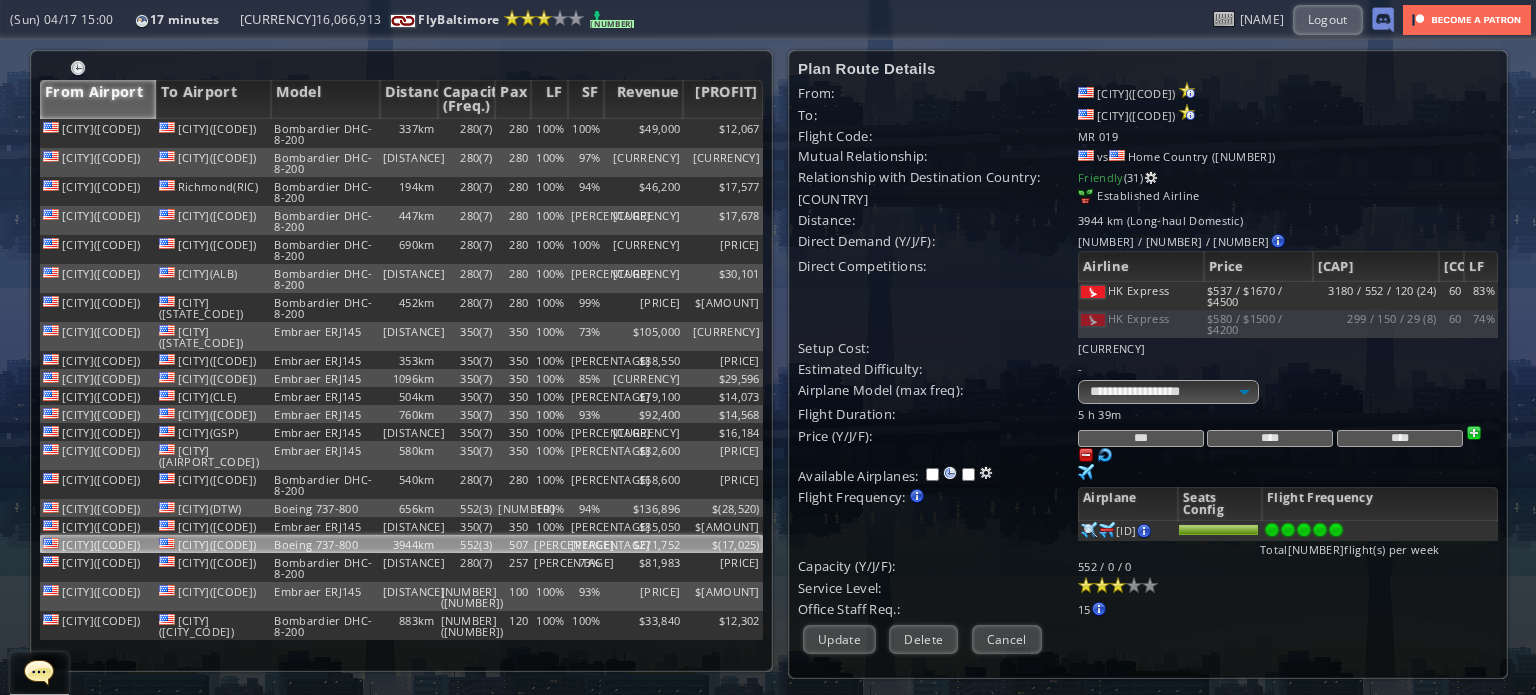 click at bounding box center [1336, 530] 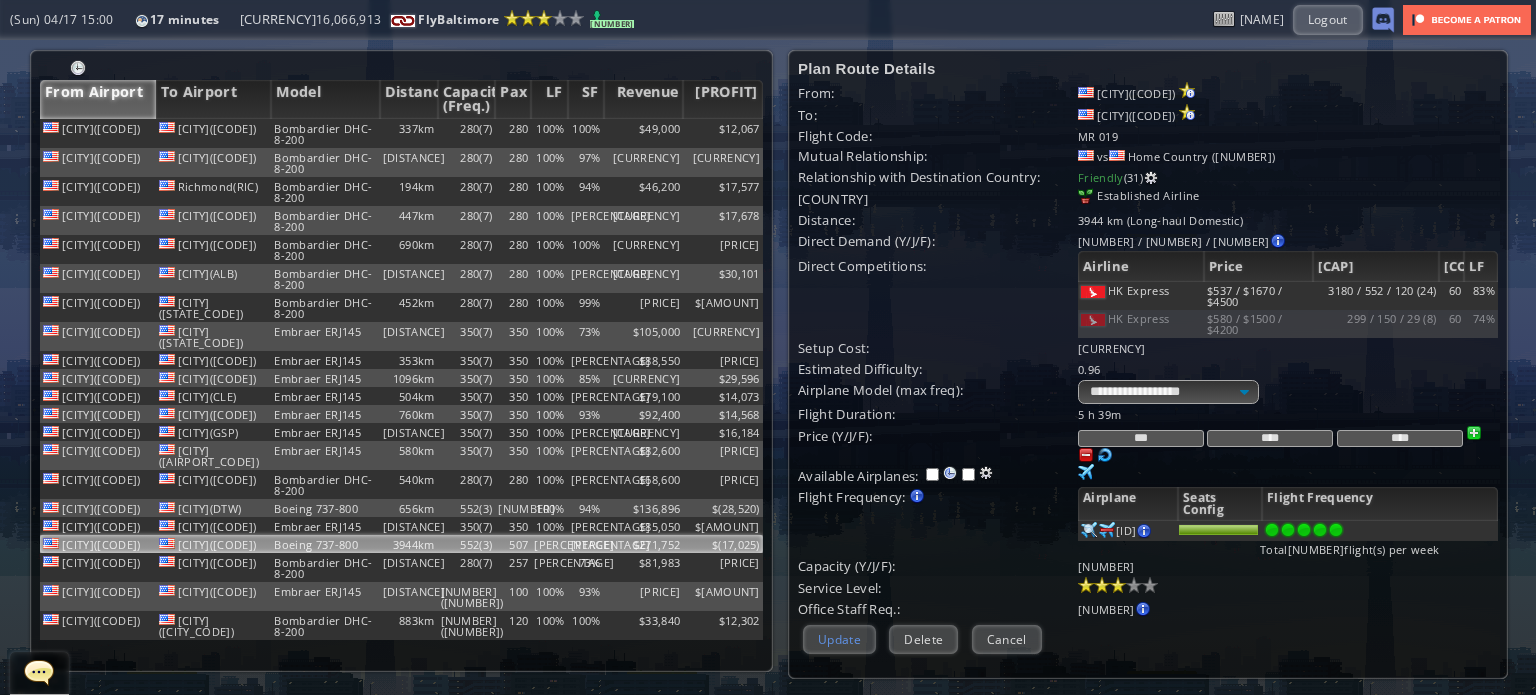 click on "[UPDATE]" at bounding box center [839, 639] 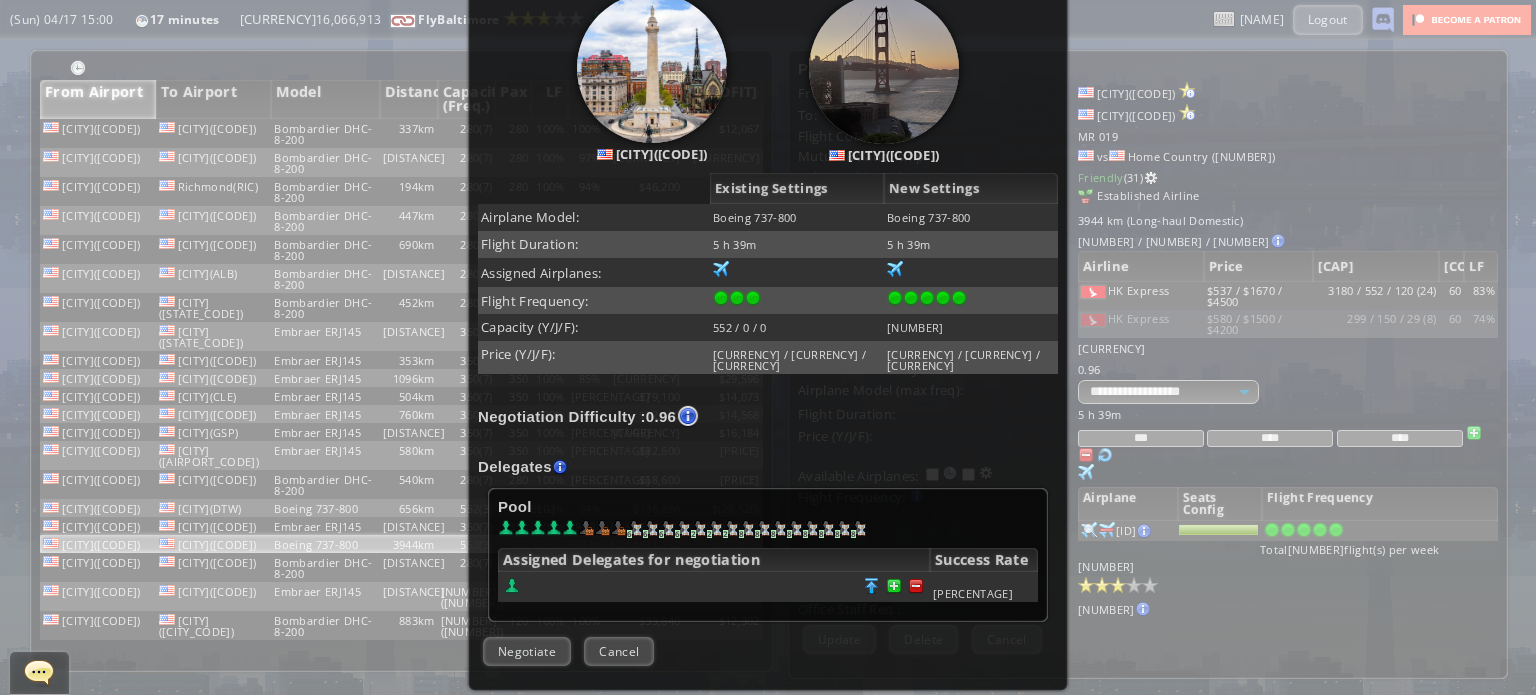 scroll, scrollTop: 300, scrollLeft: 0, axis: vertical 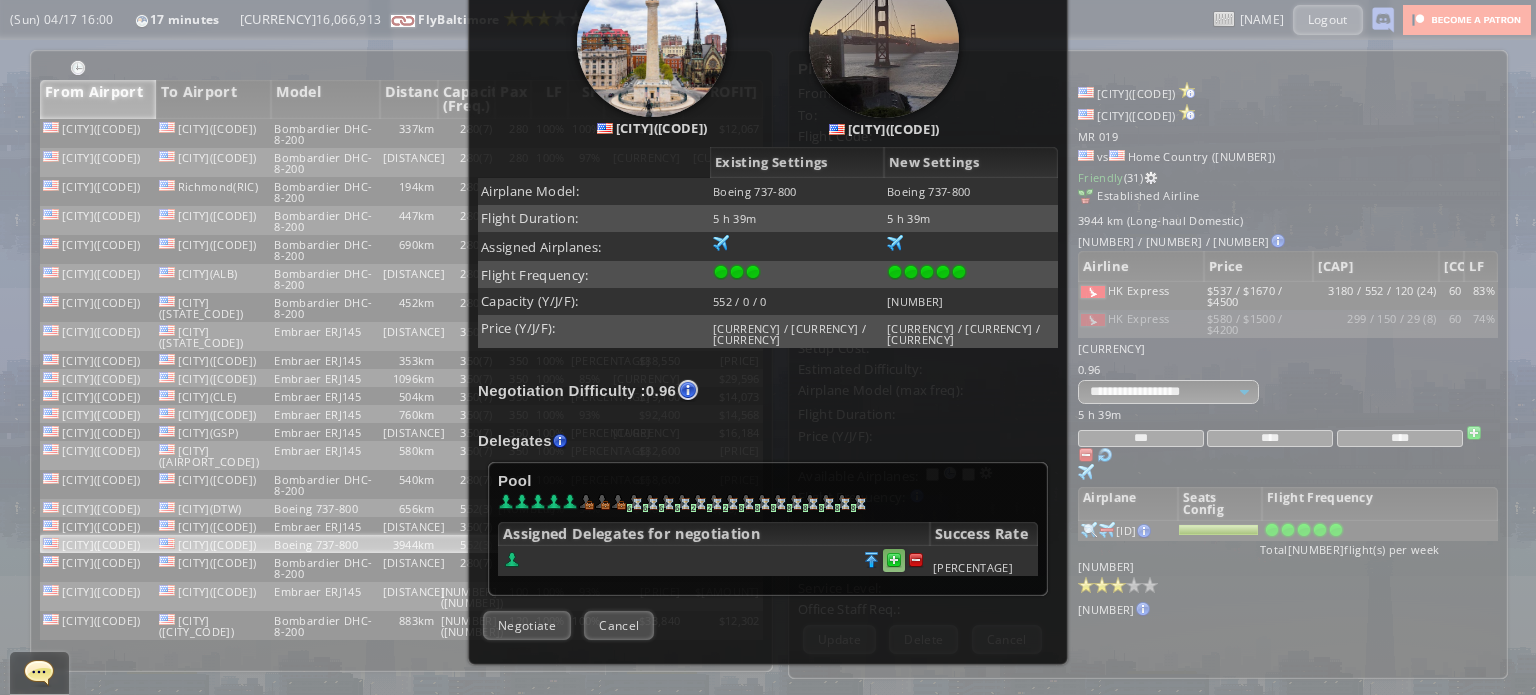 click at bounding box center [916, 560] 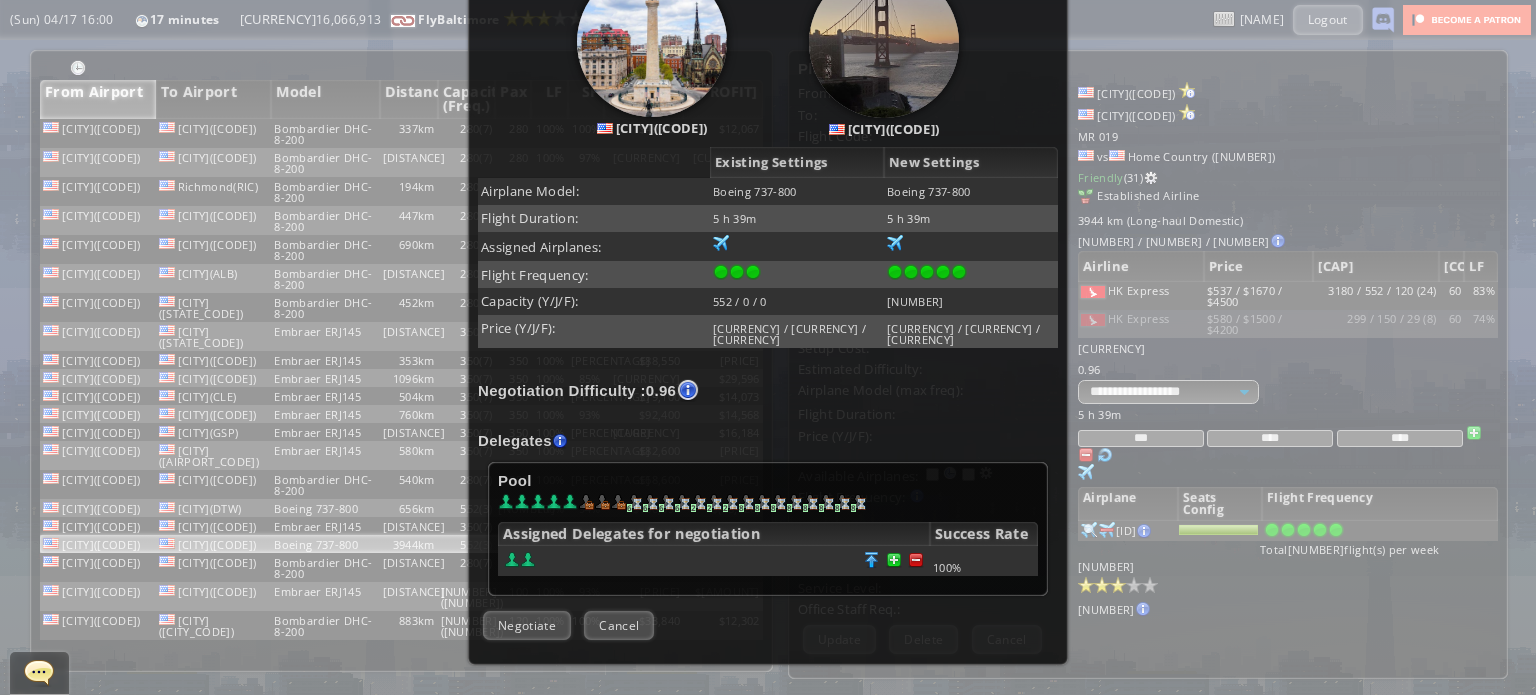 click on "[GENERAL TERM]" at bounding box center [527, 625] 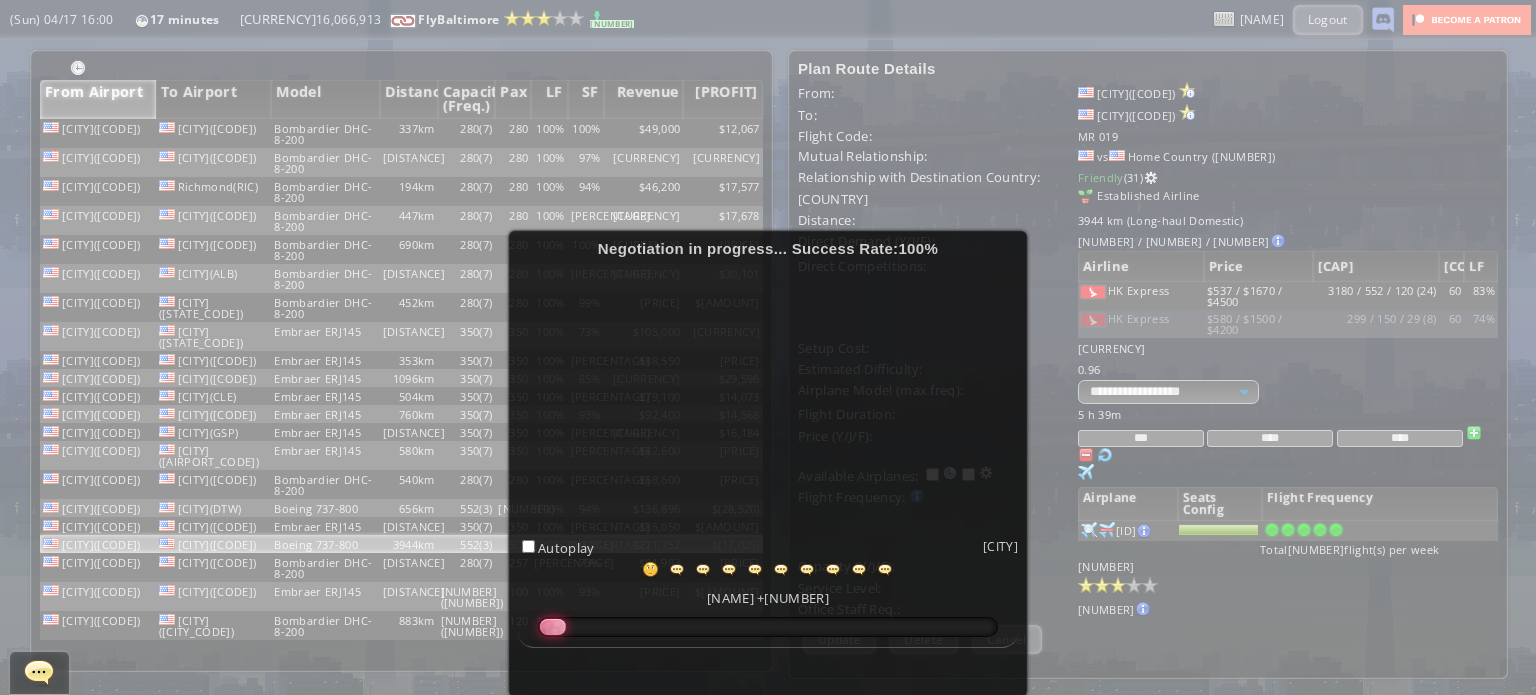 scroll, scrollTop: 100, scrollLeft: 0, axis: vertical 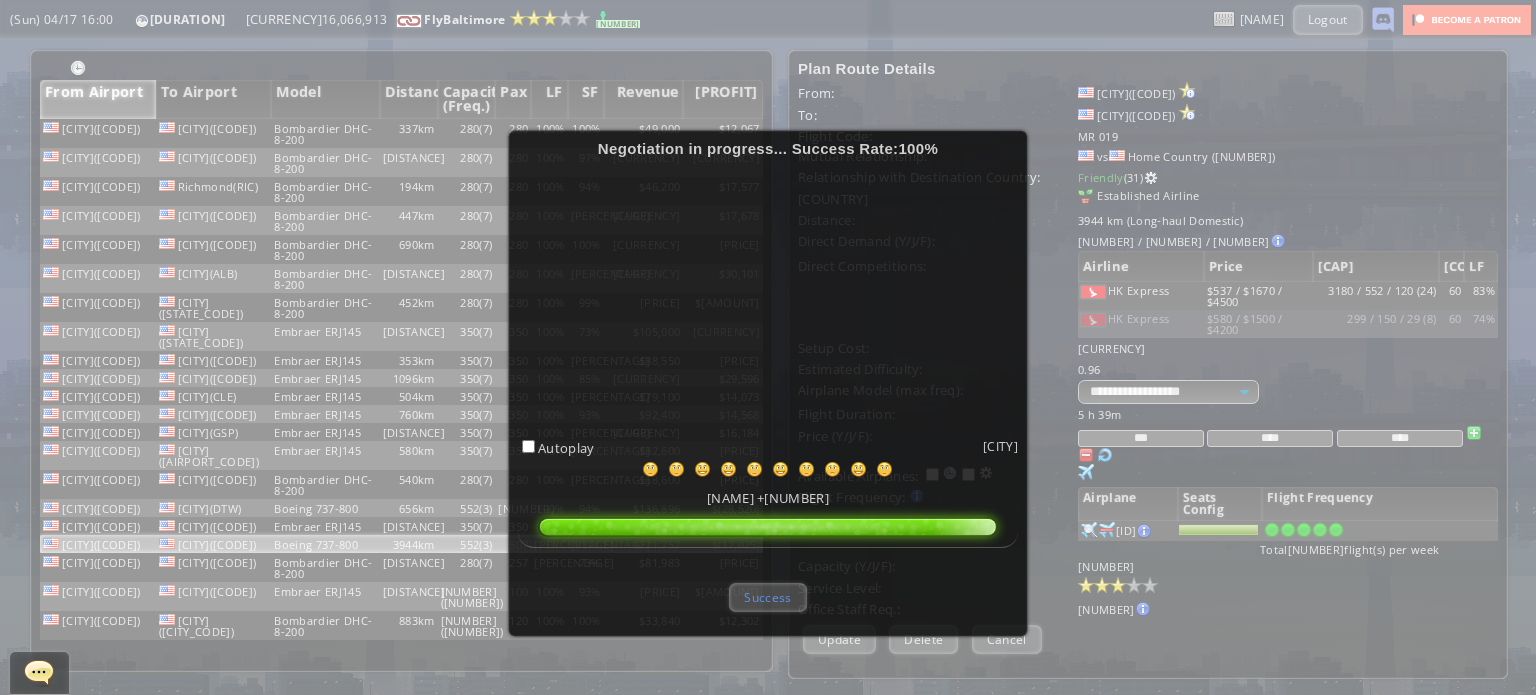click on "Success" at bounding box center (767, 597) 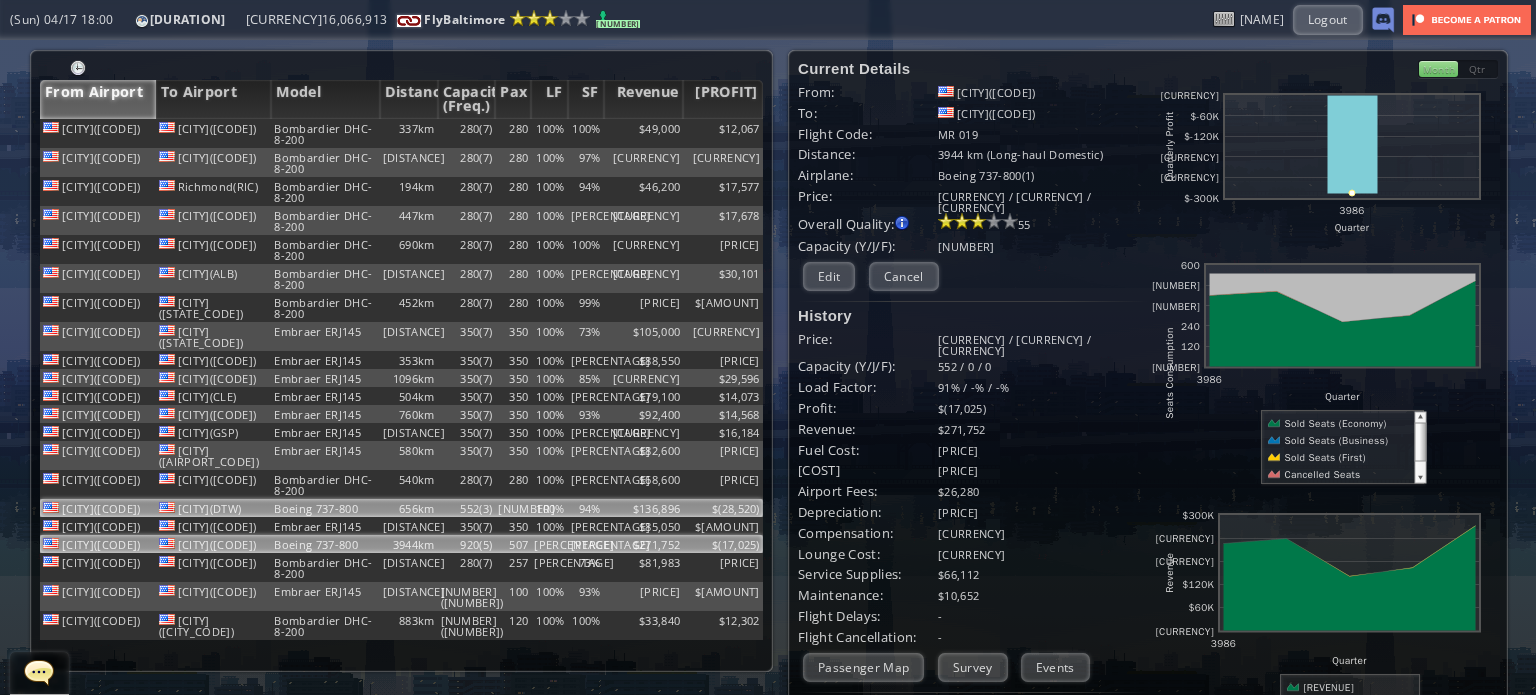 click on "94%" at bounding box center (586, 133) 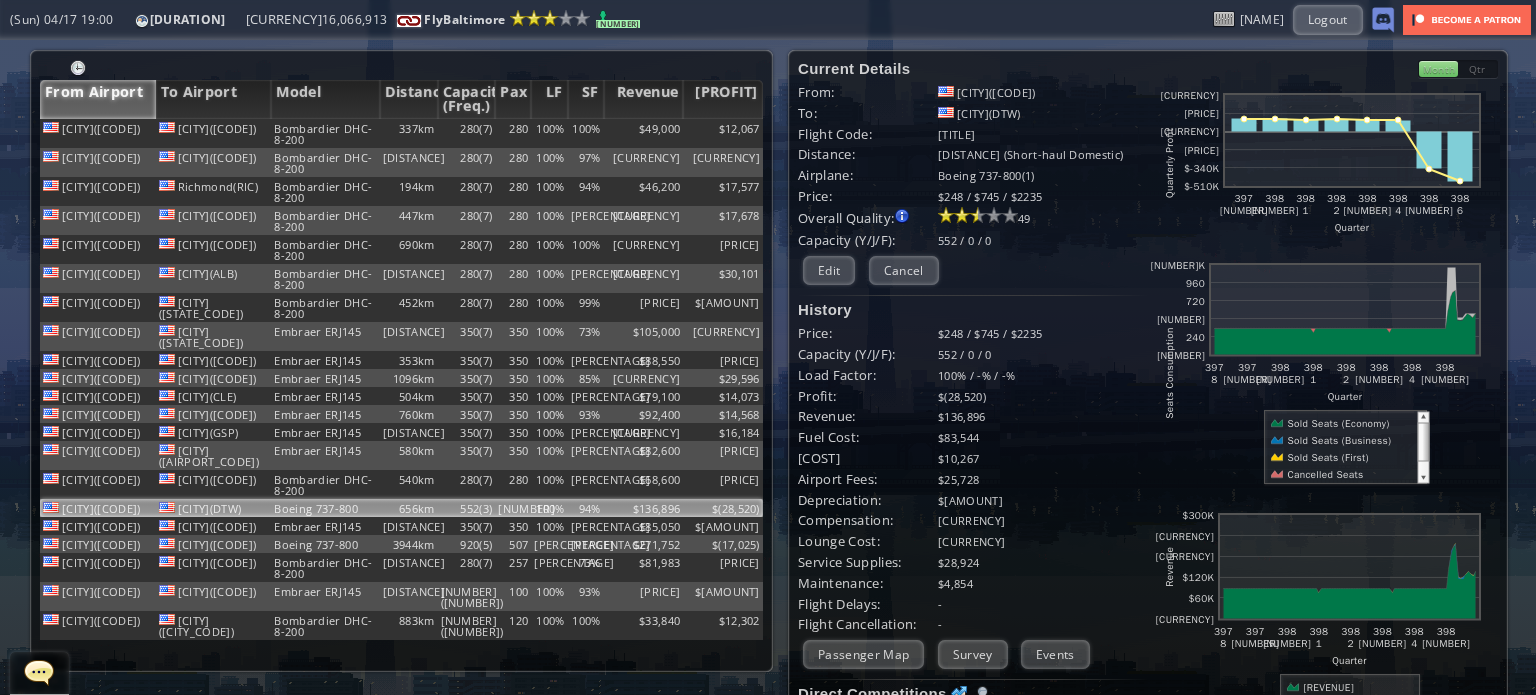 click on "[SURVEY]" at bounding box center (973, 654) 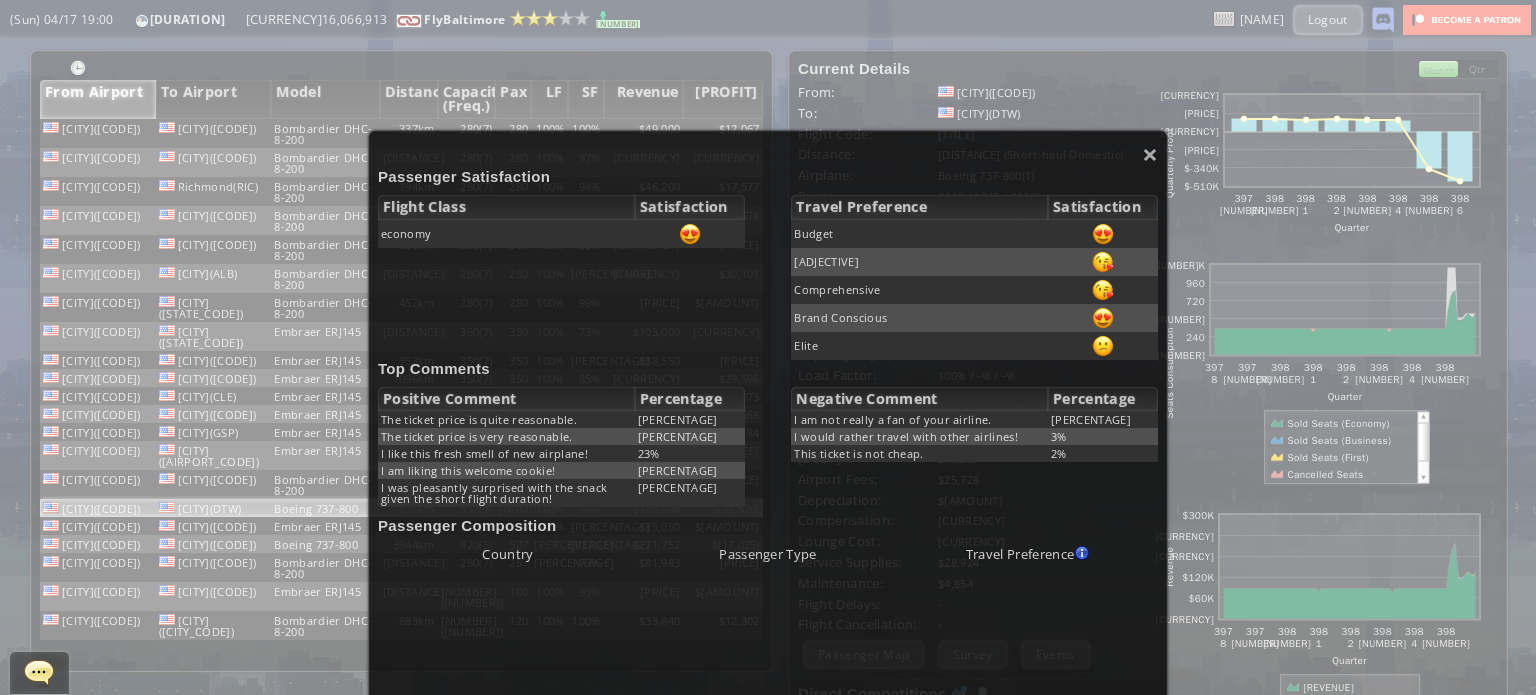 scroll, scrollTop: 100, scrollLeft: 0, axis: vertical 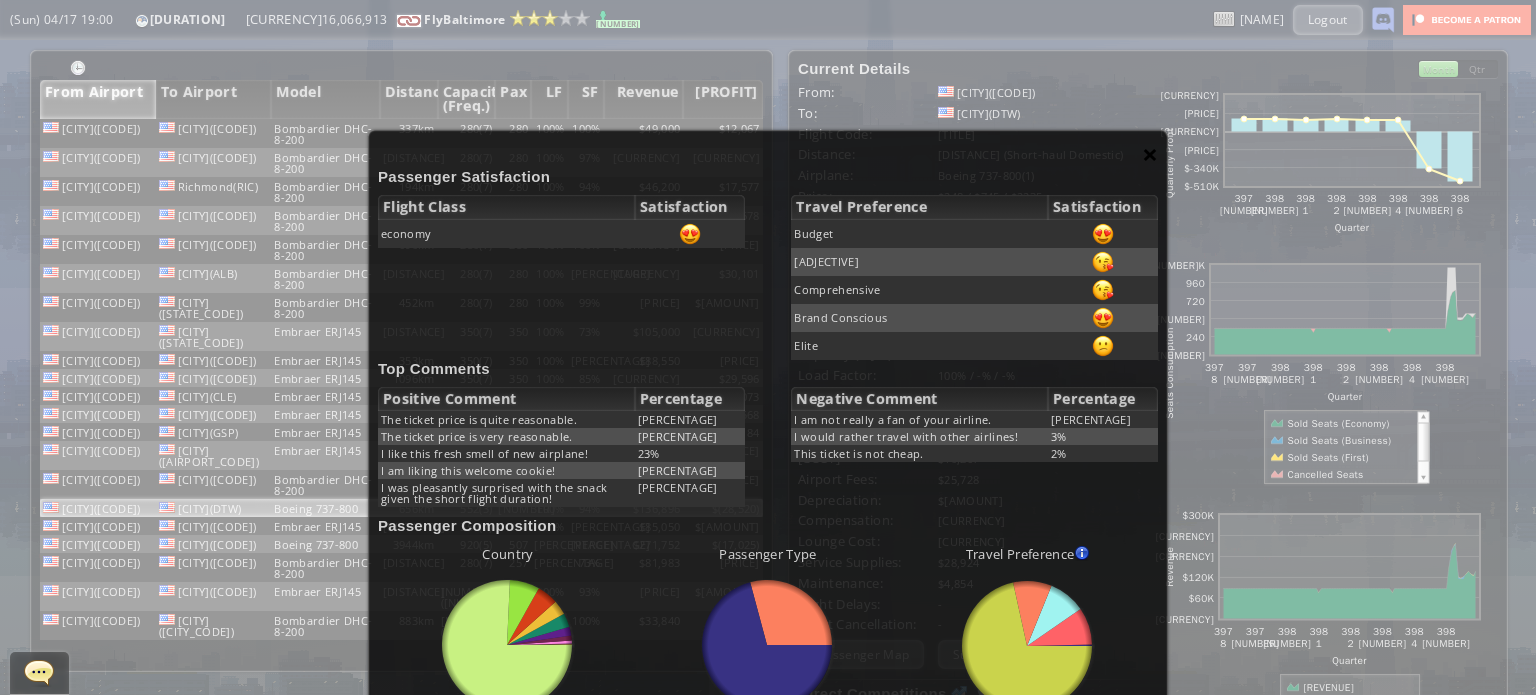 click on "[SYMBOL]" at bounding box center (1150, 154) 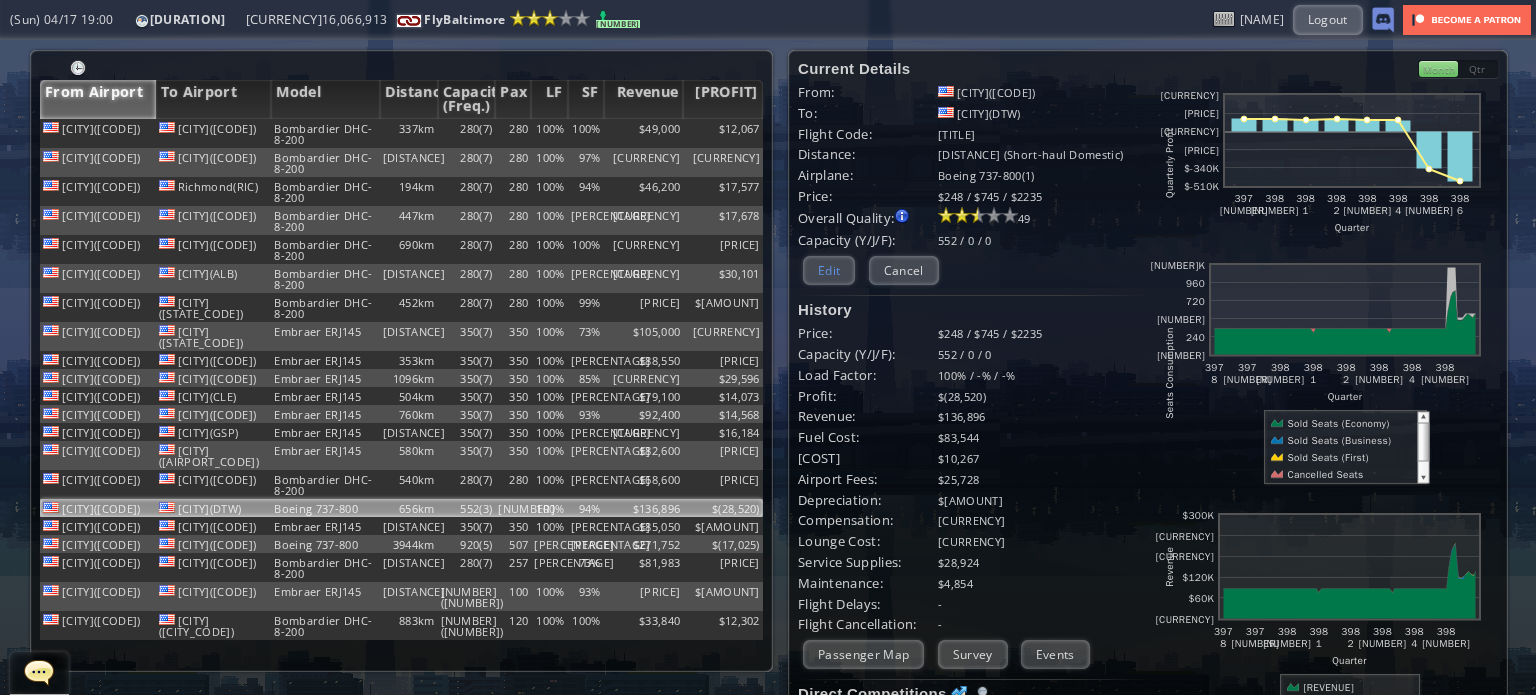 click on "Edit" at bounding box center [829, 270] 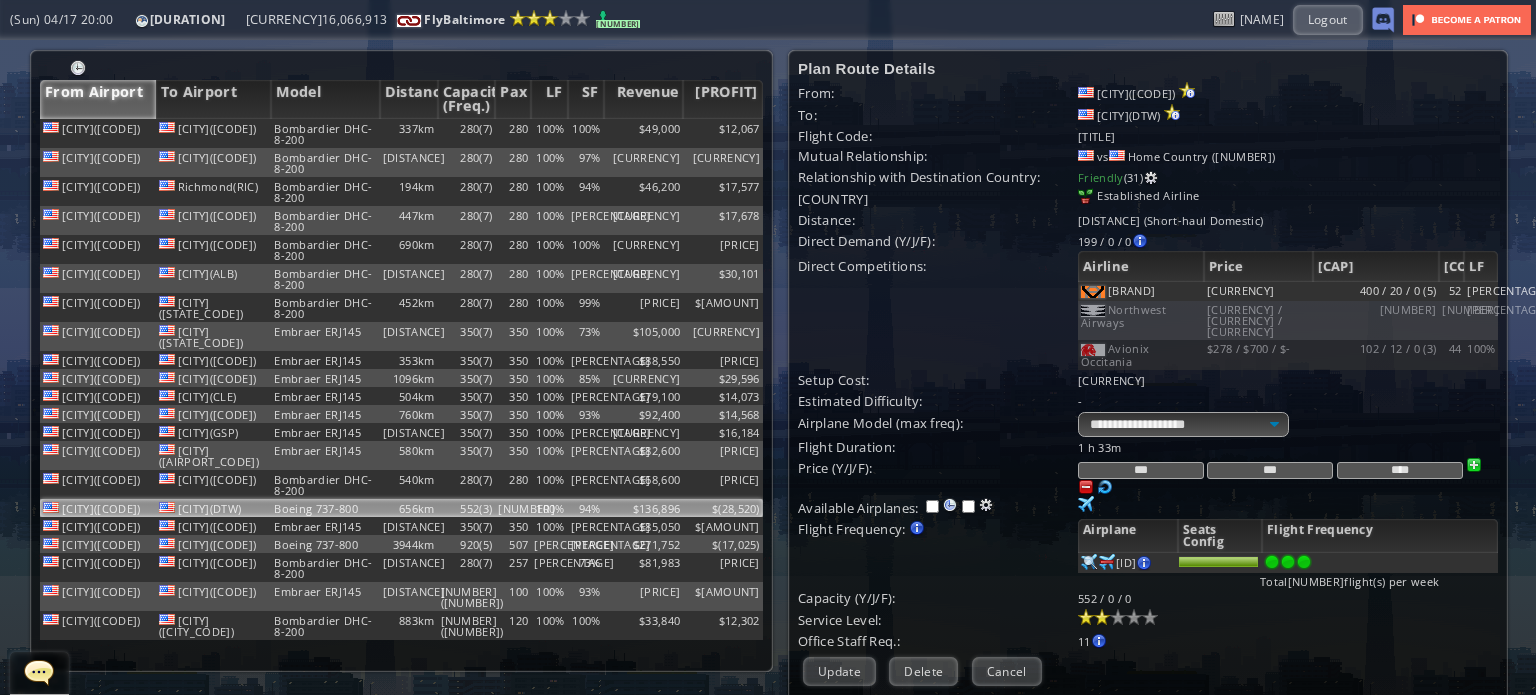 click at bounding box center (1474, 465) 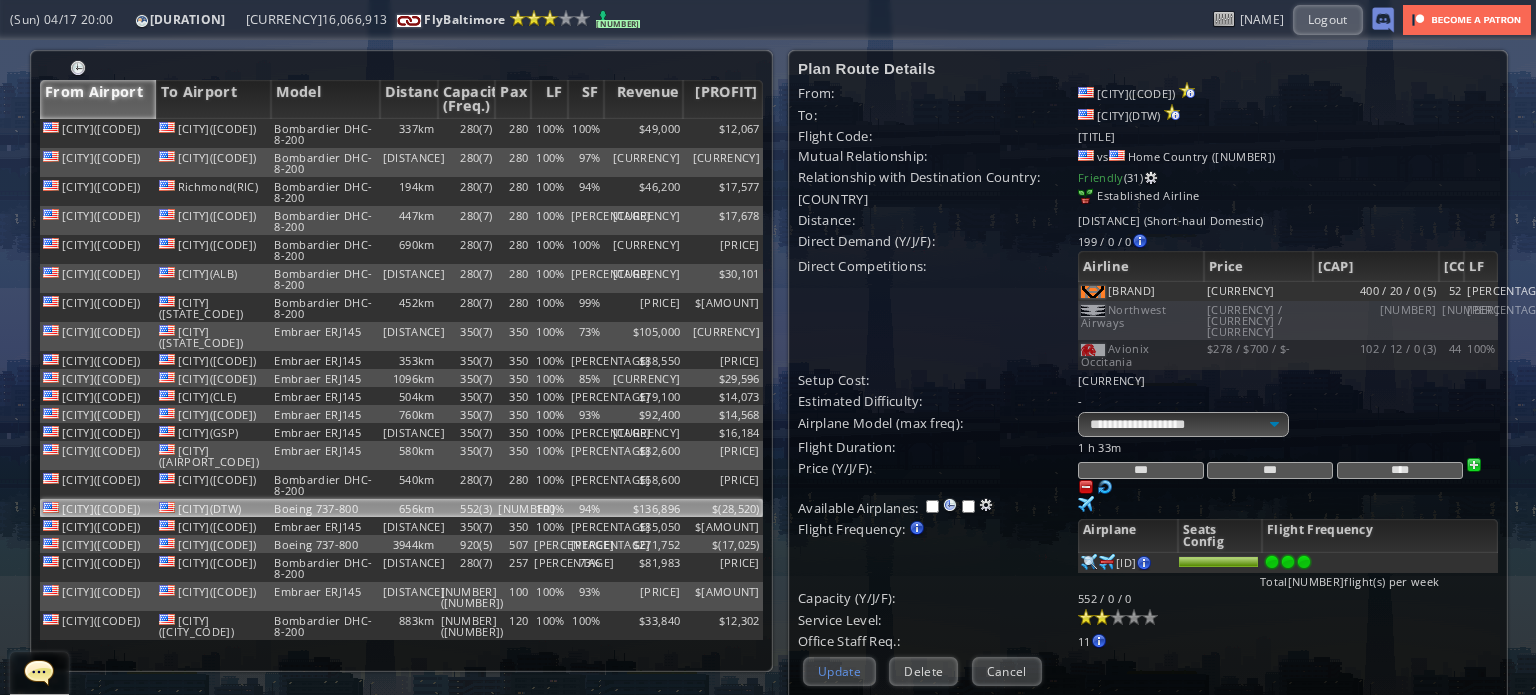 click on "[UPDATE]" at bounding box center (839, 671) 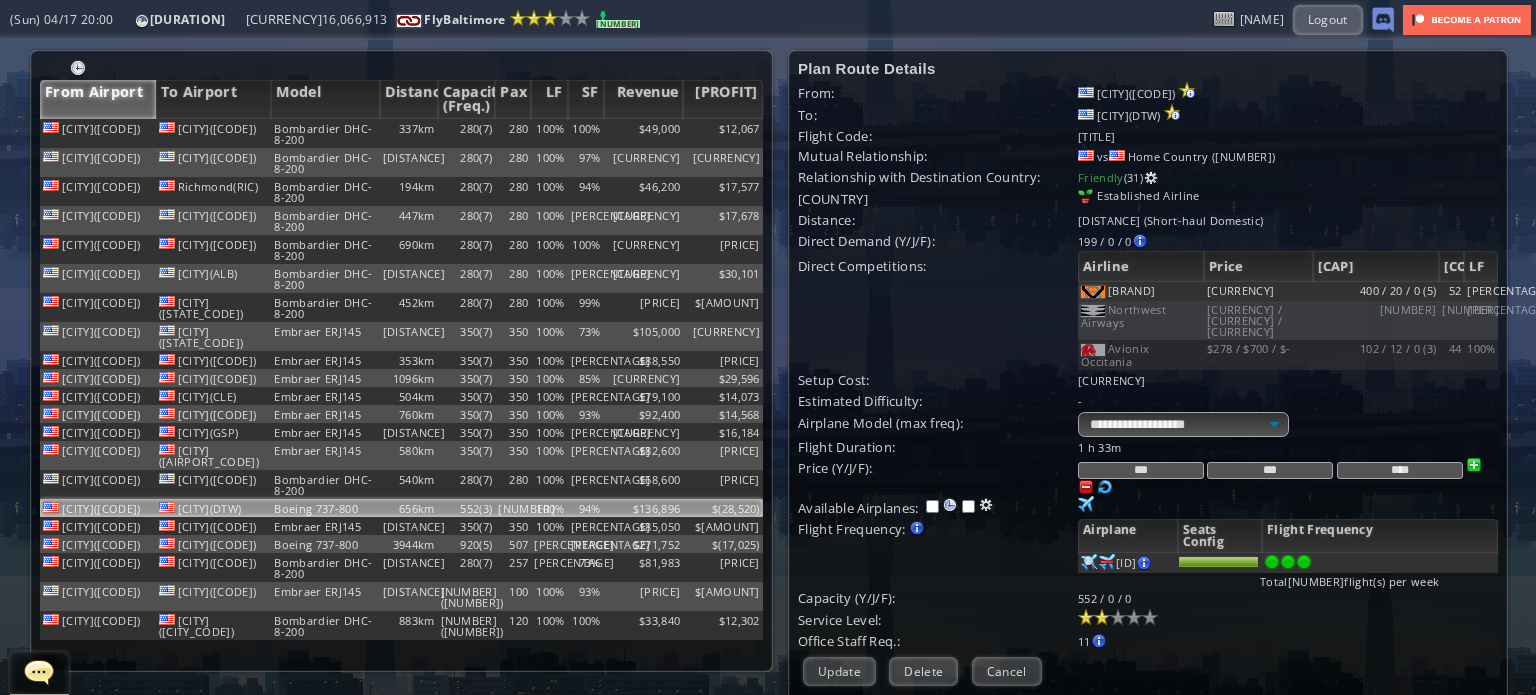 scroll, scrollTop: 193, scrollLeft: 0, axis: vertical 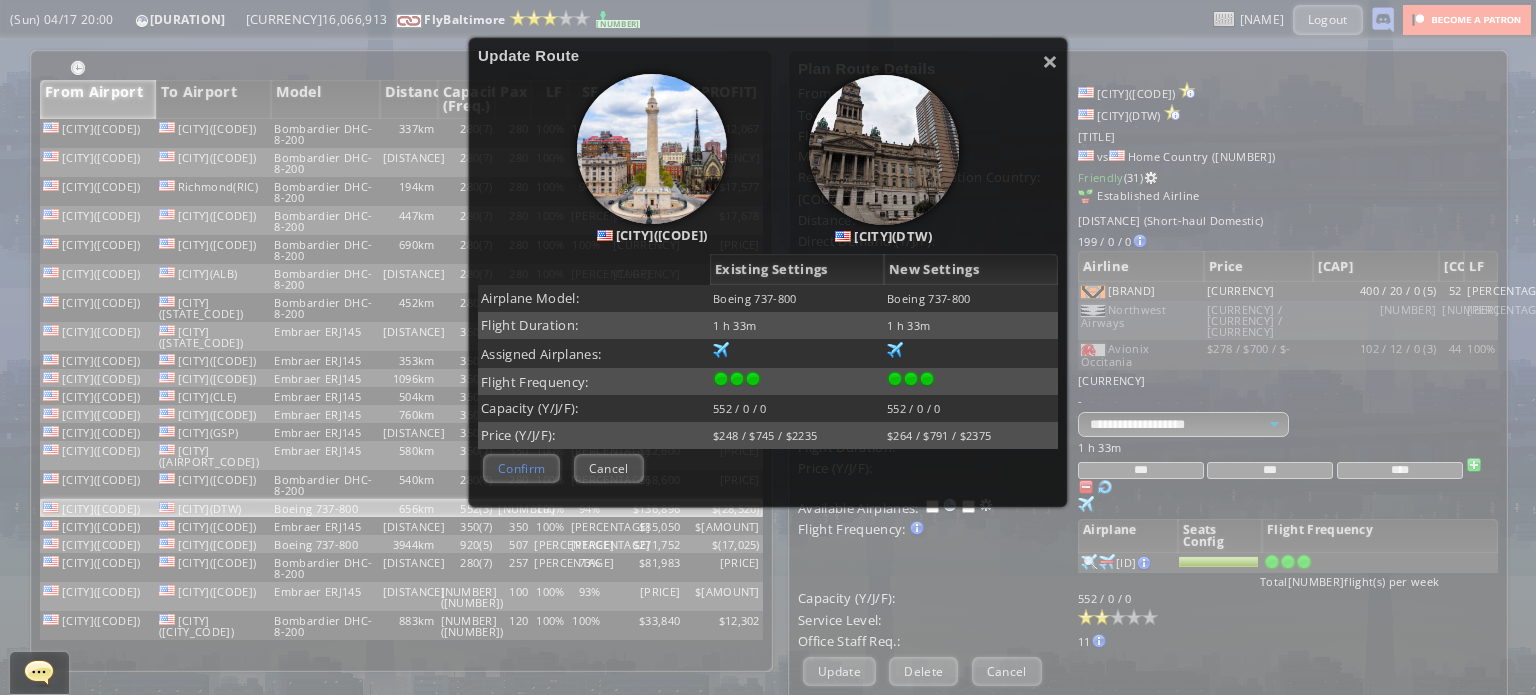 click on "Confirm" at bounding box center (521, 468) 